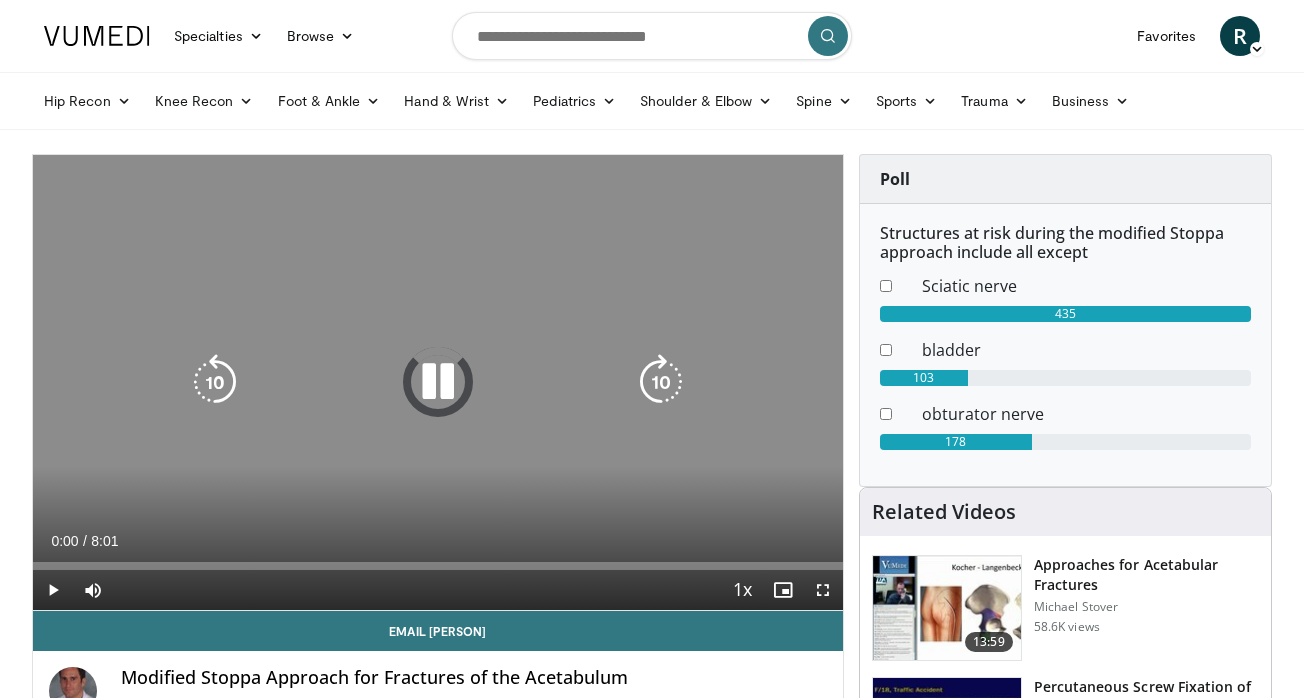 scroll, scrollTop: 0, scrollLeft: 0, axis: both 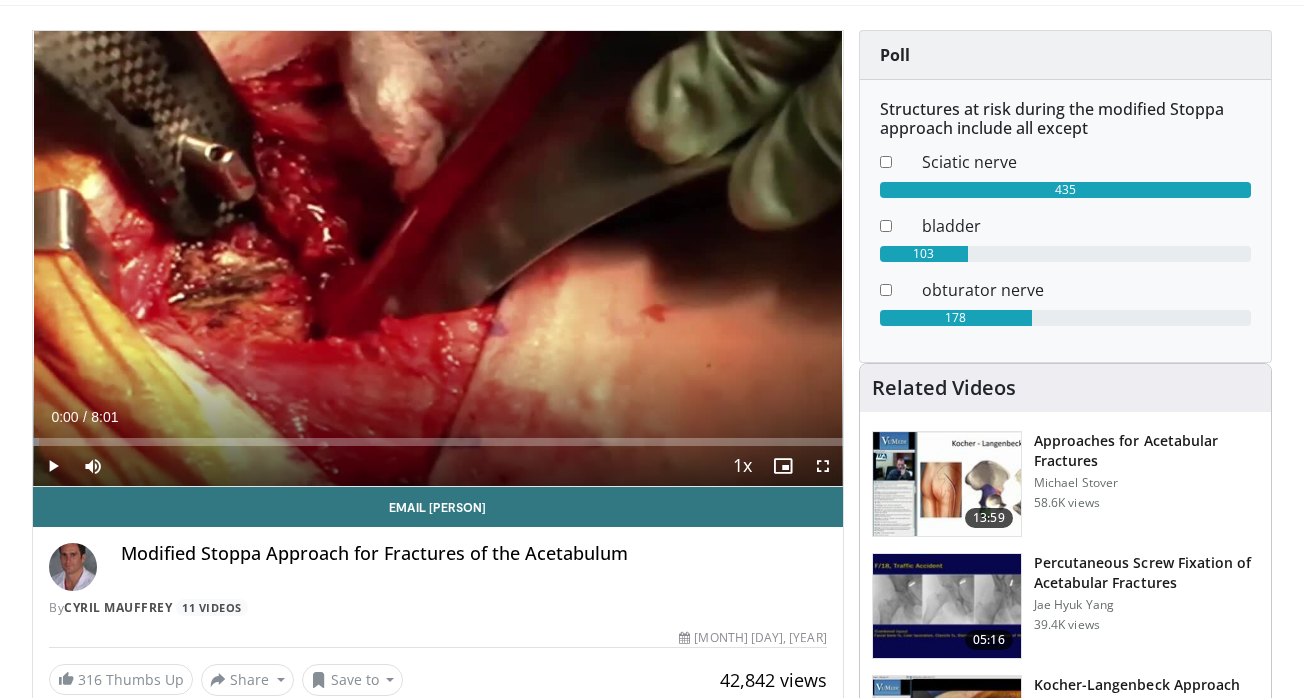 click at bounding box center (53, 466) 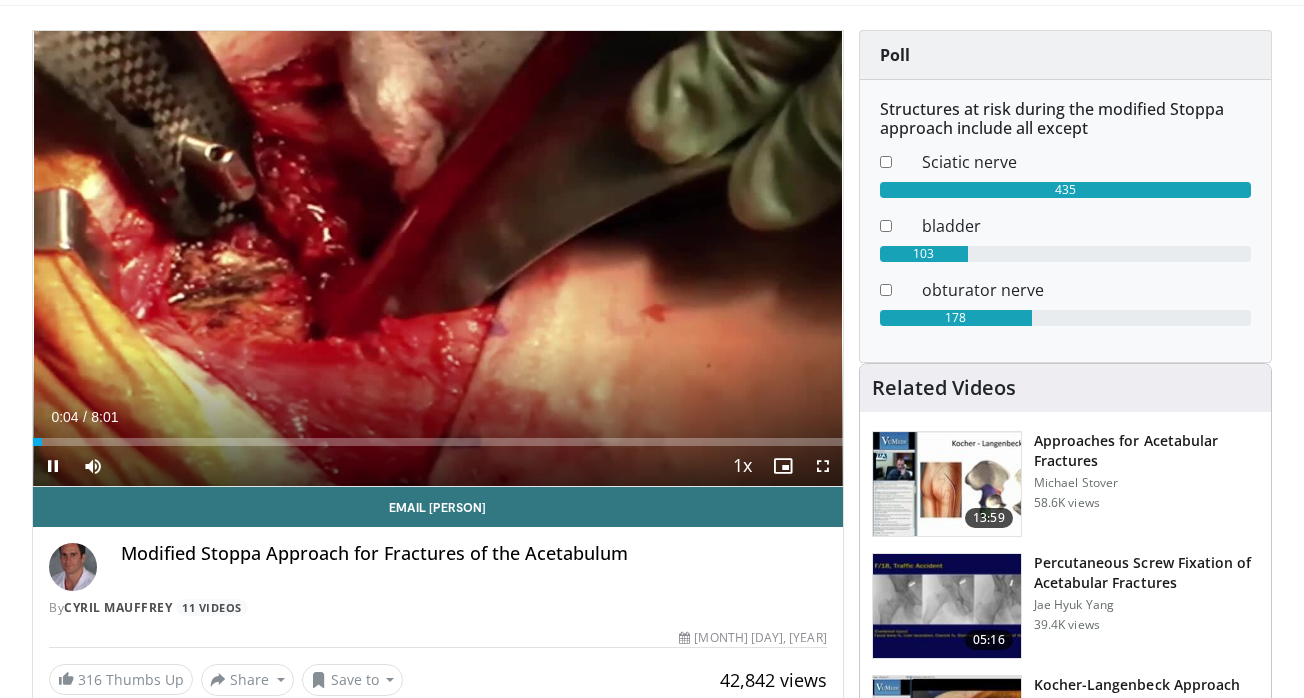 click at bounding box center [823, 466] 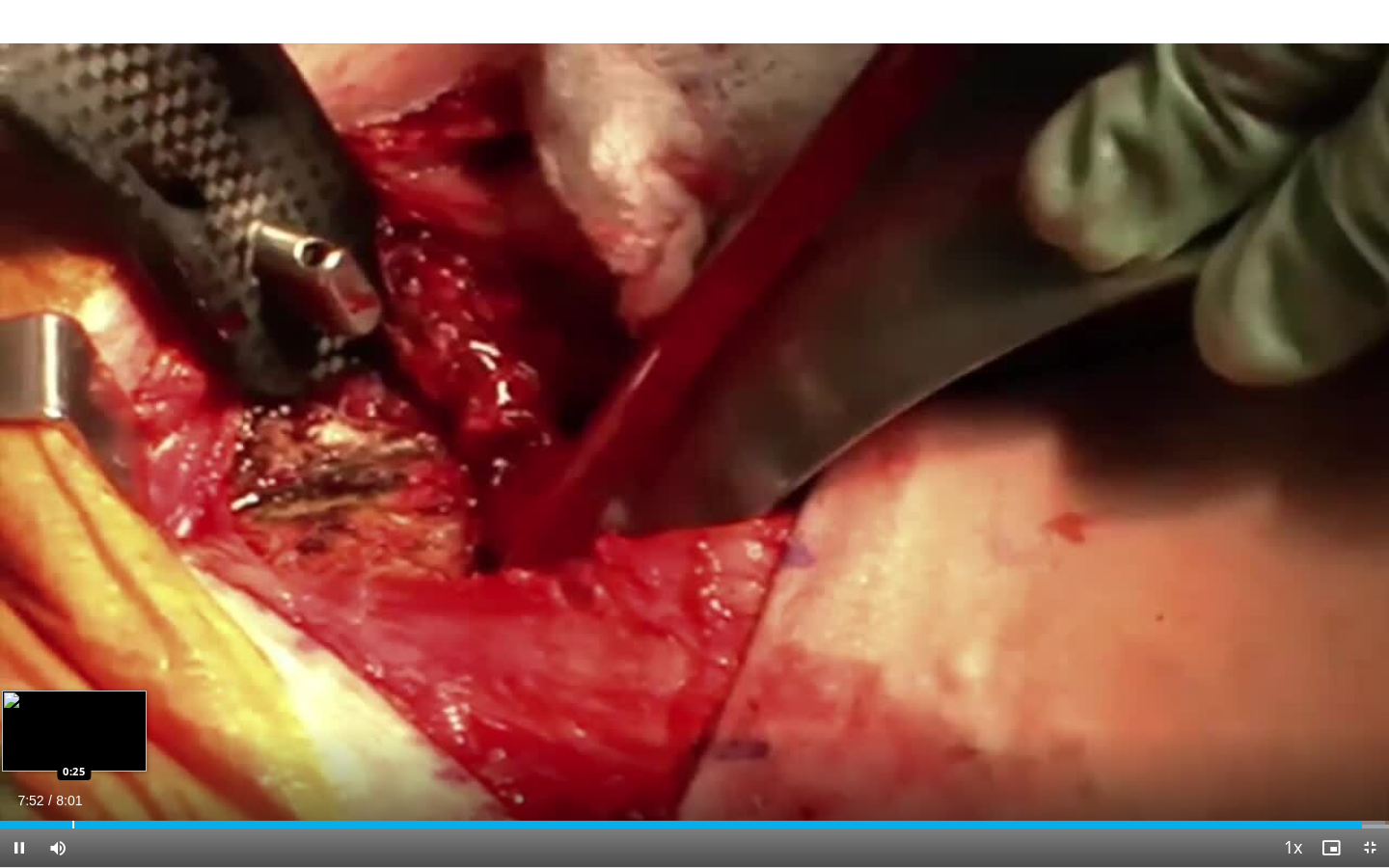 click on "Loaded :  99.70% 7:52 0:25" at bounding box center [694, 819] 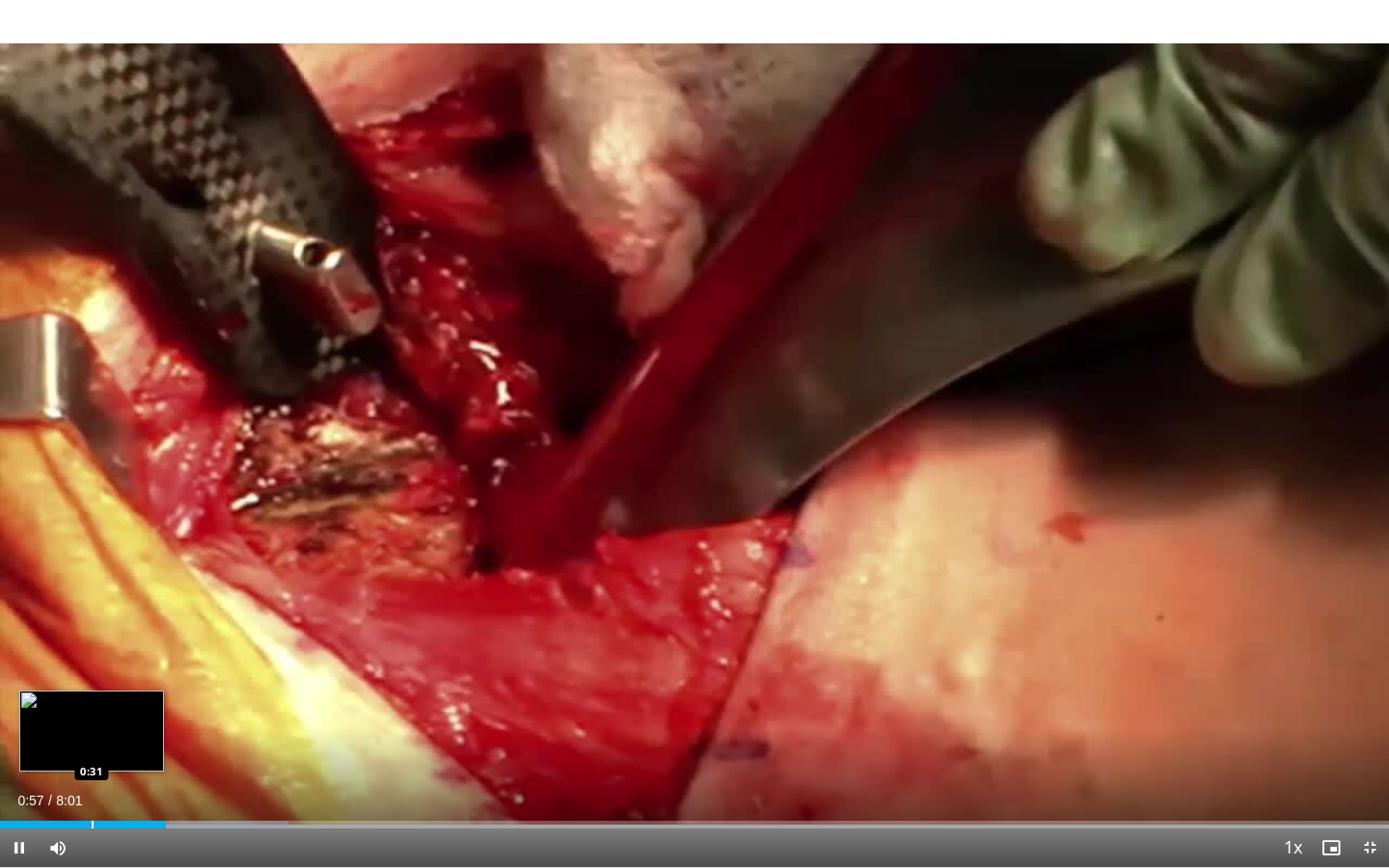 click on "Loaded :  20.76% 0:57 0:31" at bounding box center (694, 819) 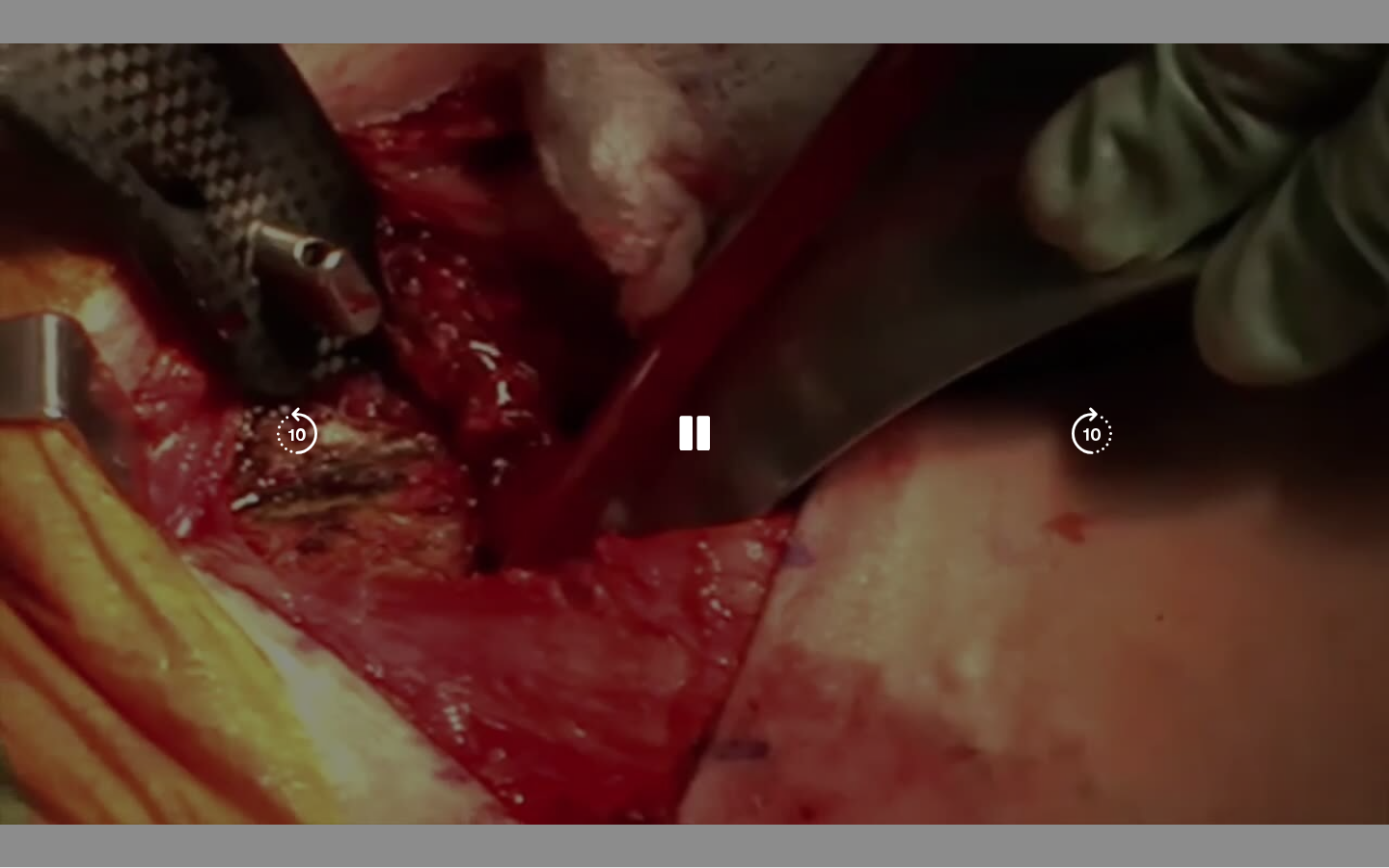 click on "**********" at bounding box center (694, 434) 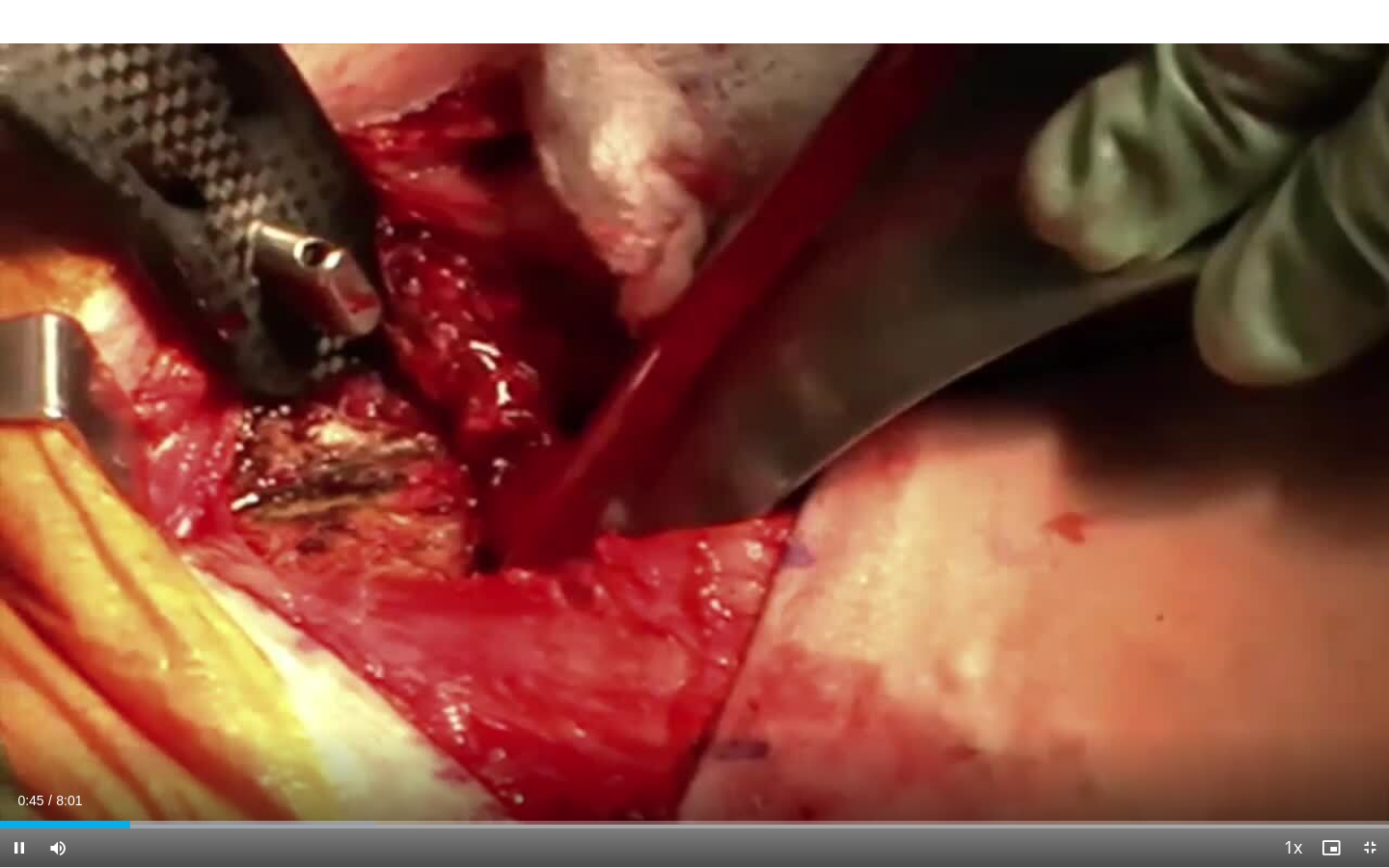 click at bounding box center [19, 848] 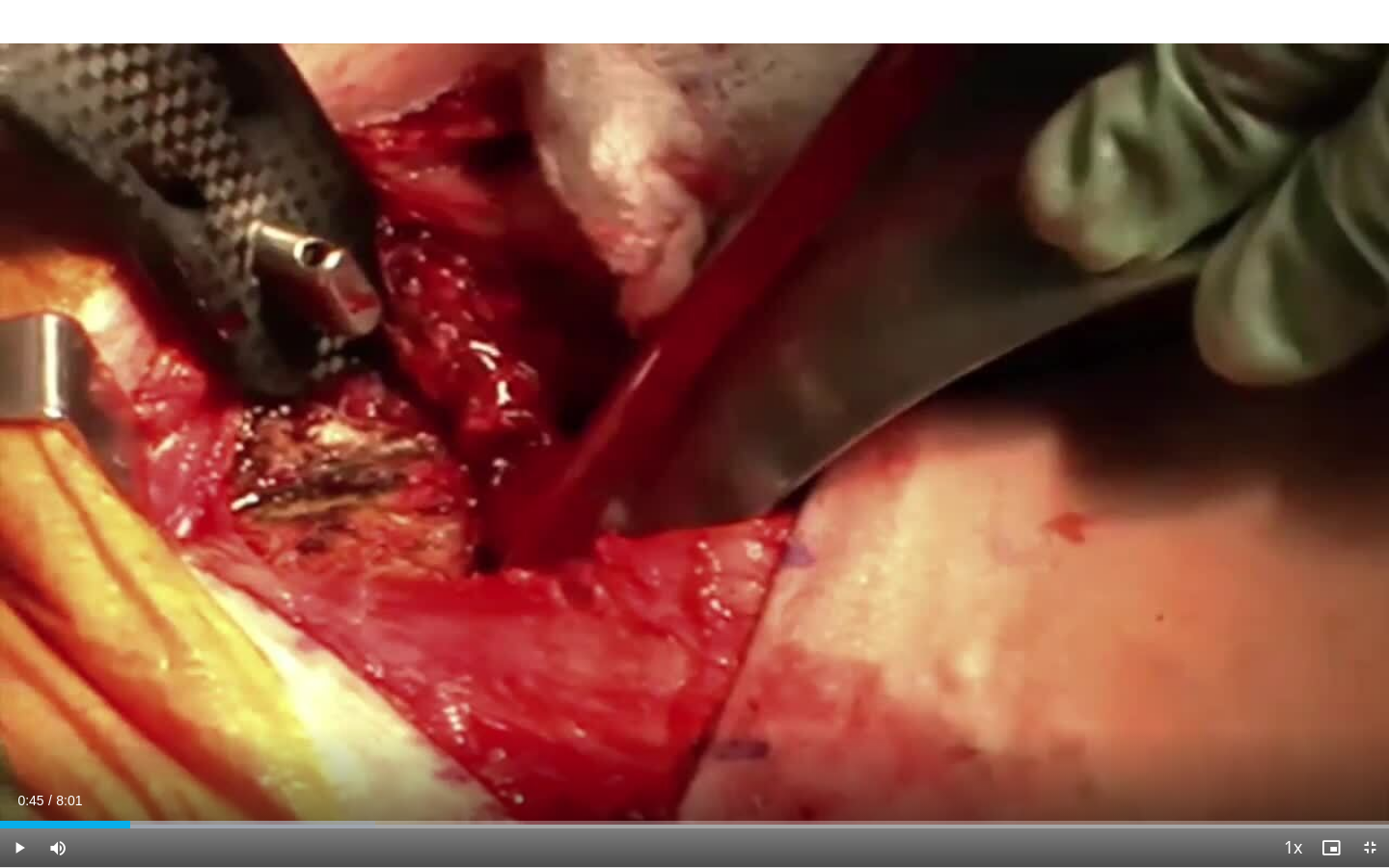 click at bounding box center (19, 848) 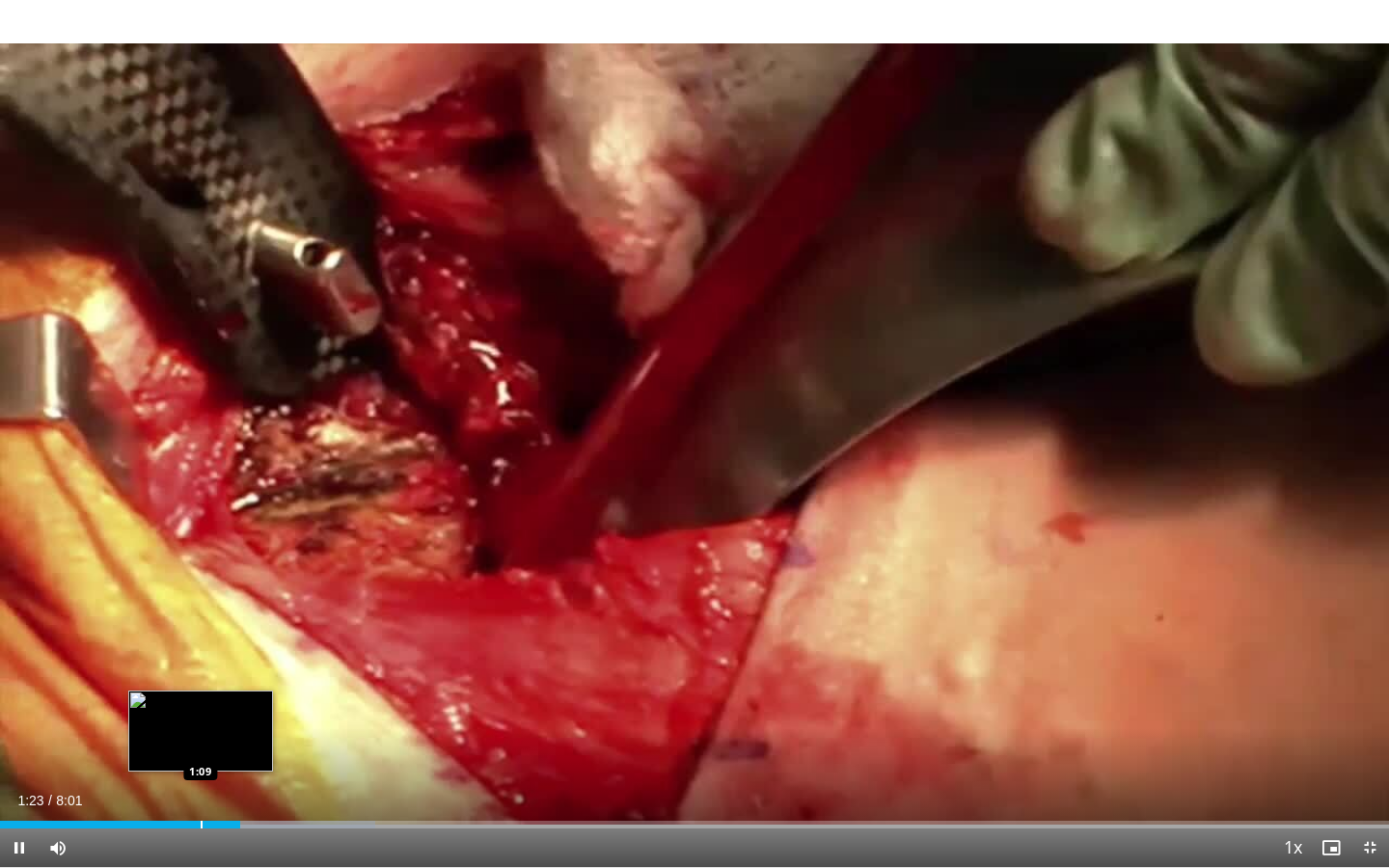 click on "Loaded :  26.99% 1:23 1:09" at bounding box center (694, 819) 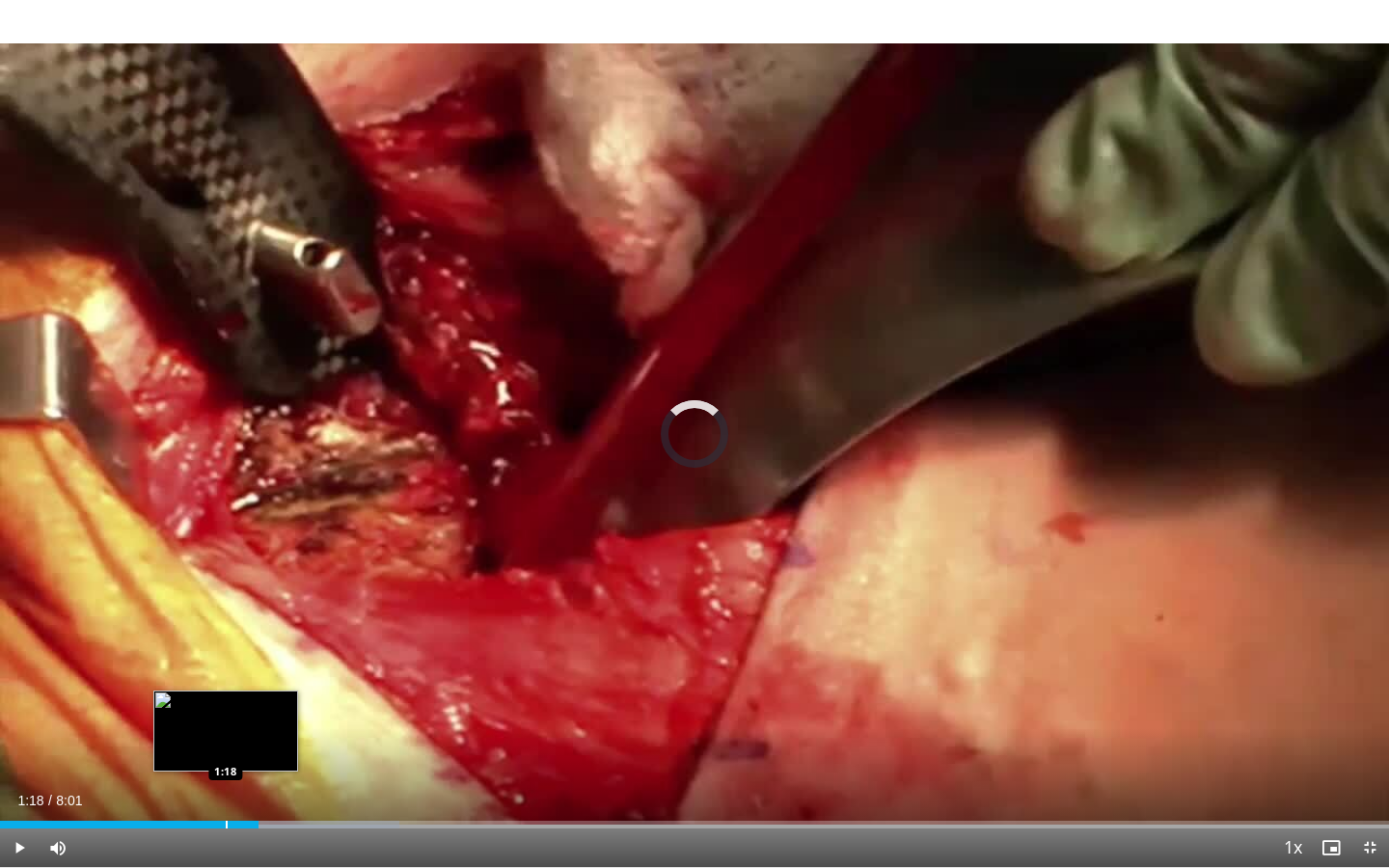 click at bounding box center (227, 825) 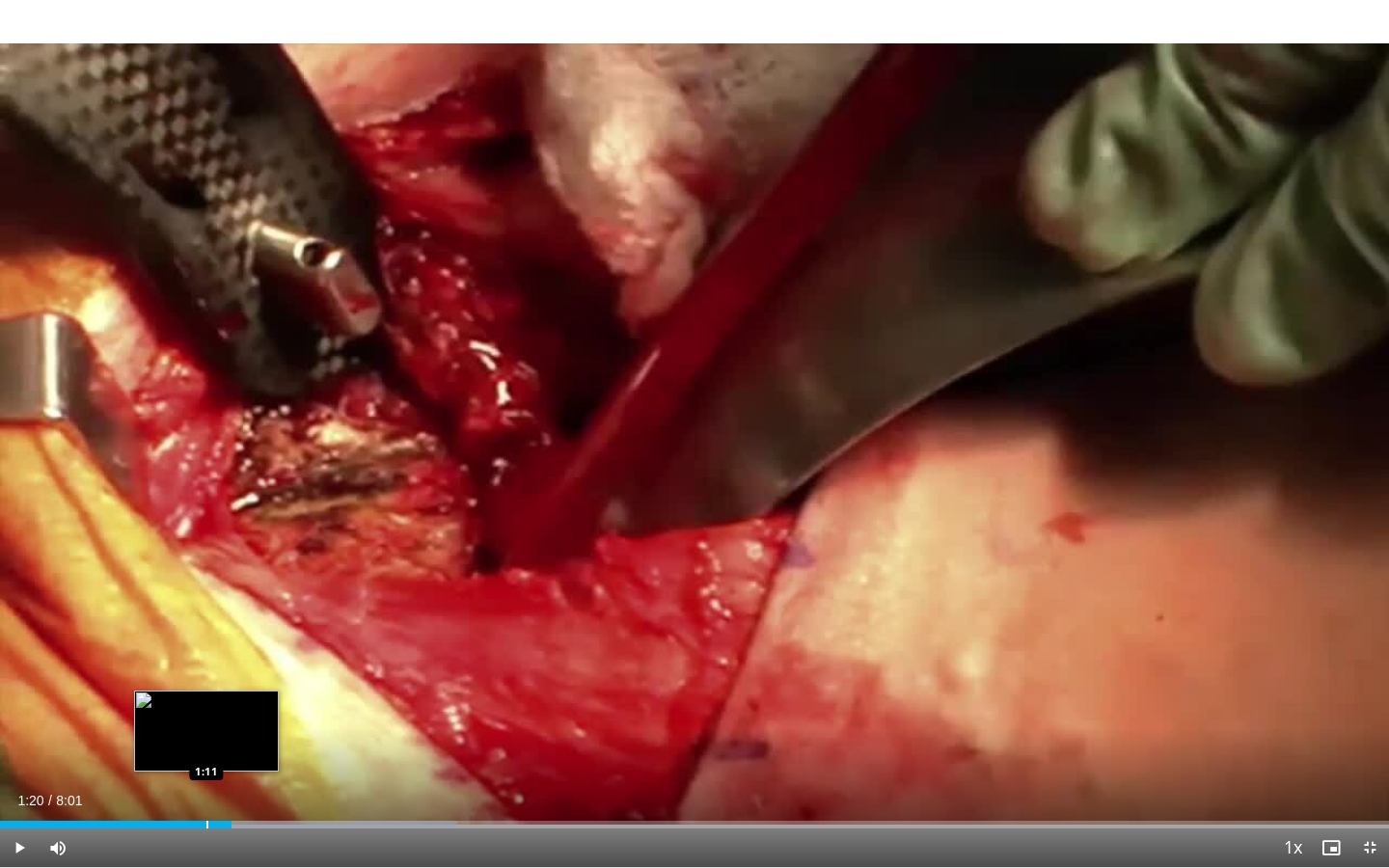 click at bounding box center (207, 825) 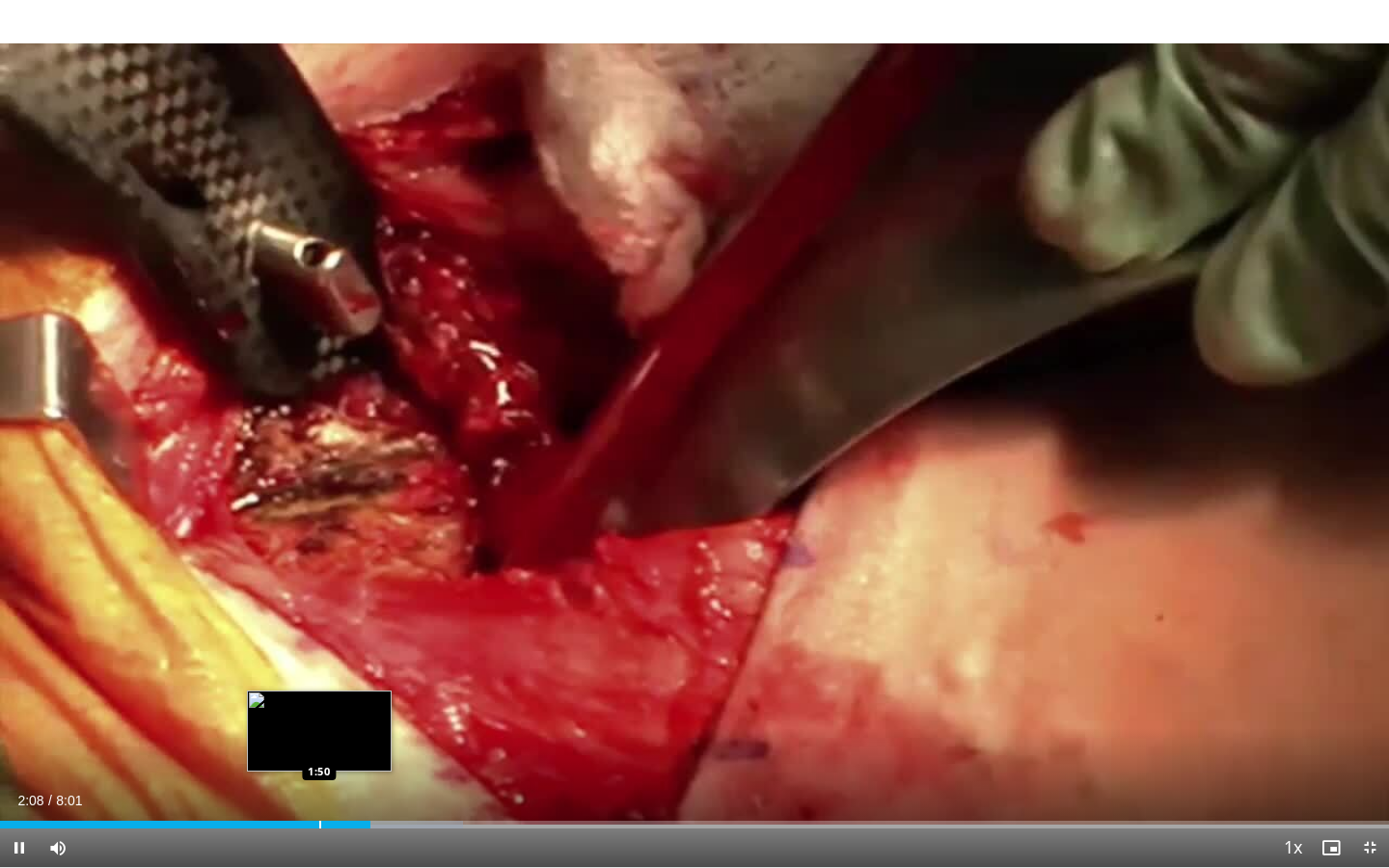 click at bounding box center (320, 825) 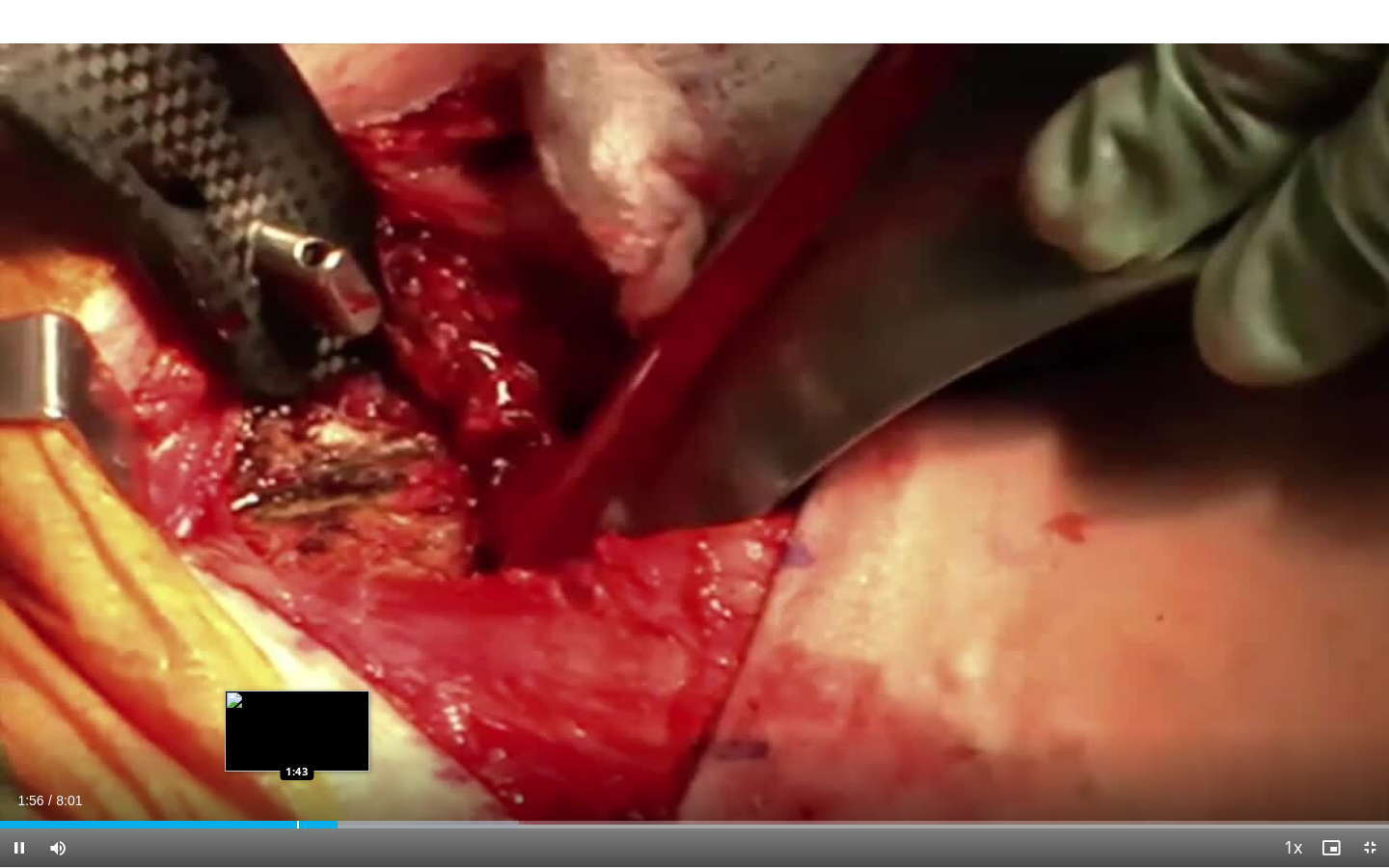 click at bounding box center [298, 825] 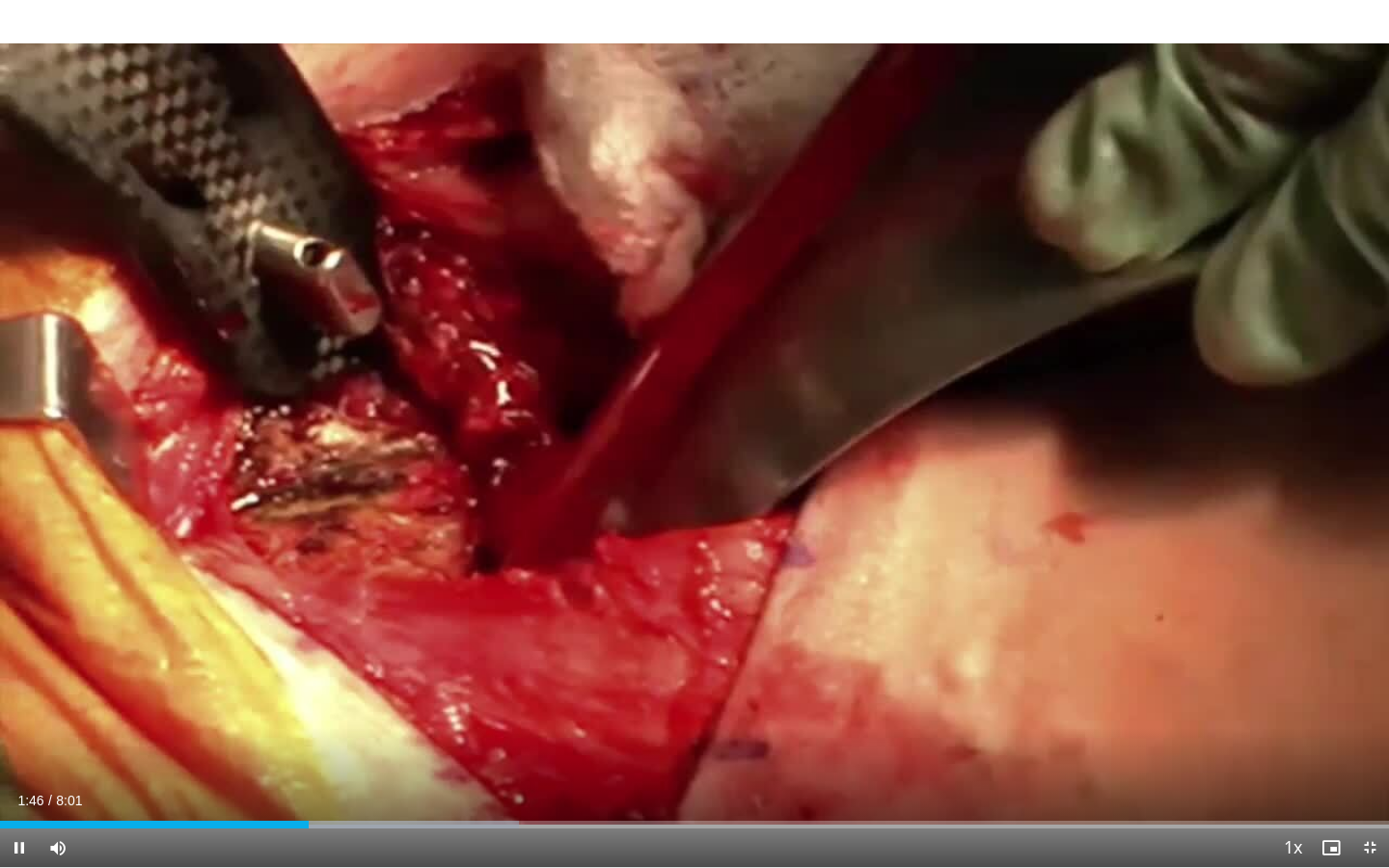 click on "Current Time  1:46 / Duration  8:01 Pause Skip Backward Skip Forward Mute 95% Loaded :  37.38% 1:47 1:43 Stream Type  LIVE Seek to live, currently behind live LIVE   1x Playback Rate 0.5x 0.75x 1x , selected 1.25x 1.5x 1.75x 2x Chapters Chapters Descriptions descriptions off , selected Captions captions off , selected Audio Track en (Main) , selected Exit Fullscreen Enable picture-in-picture mode" at bounding box center (694, 848) 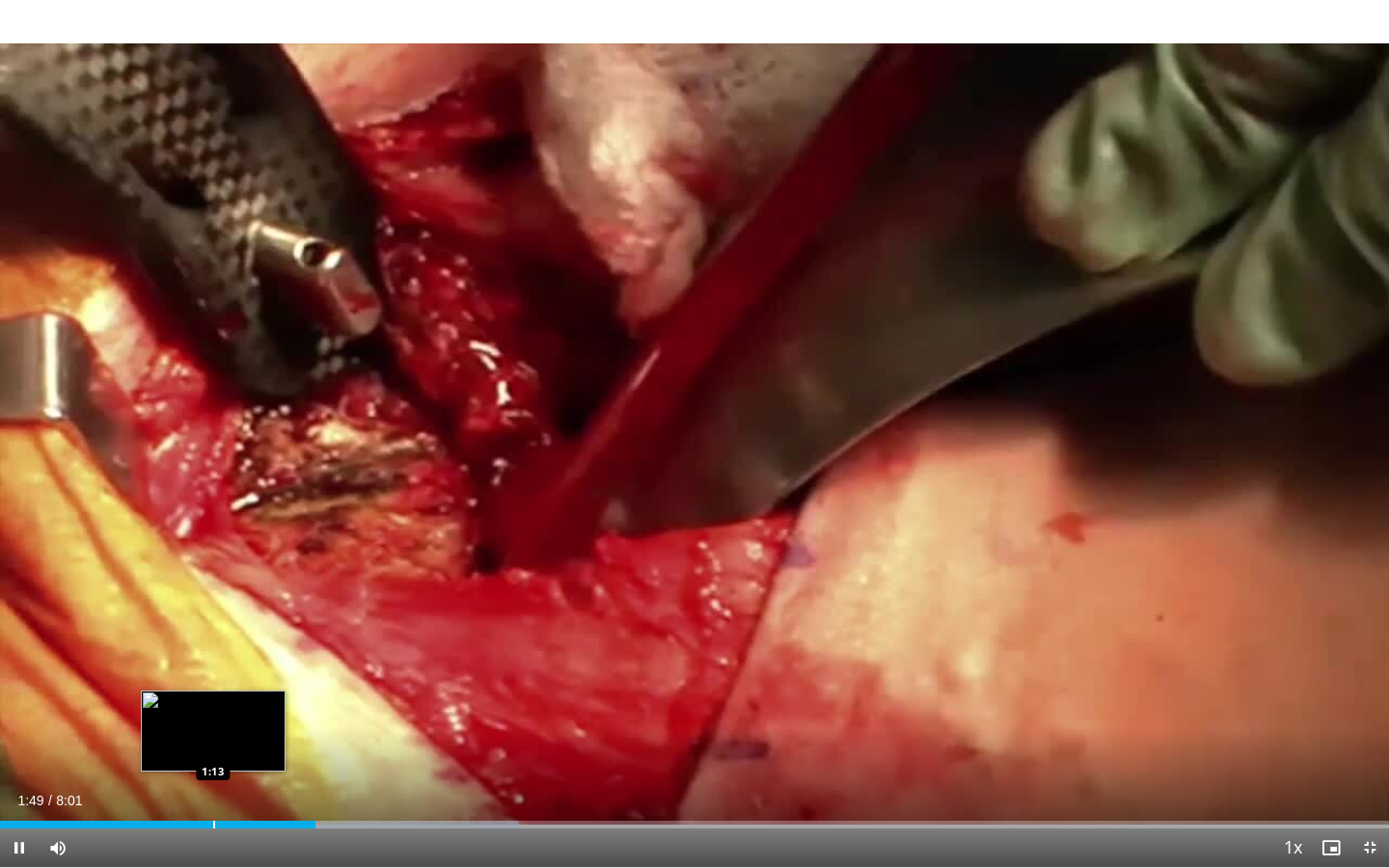click at bounding box center [214, 825] 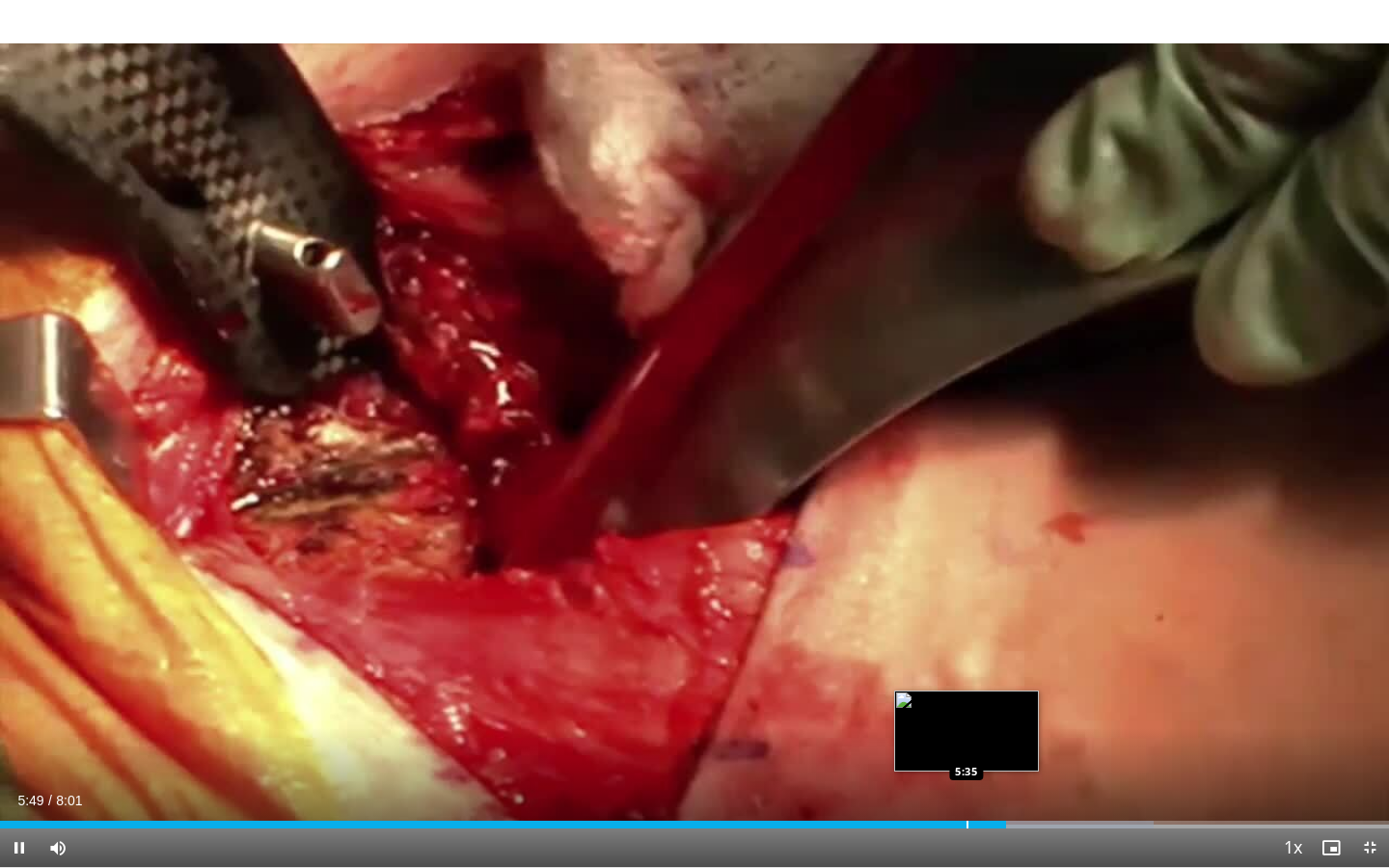 click at bounding box center [967, 825] 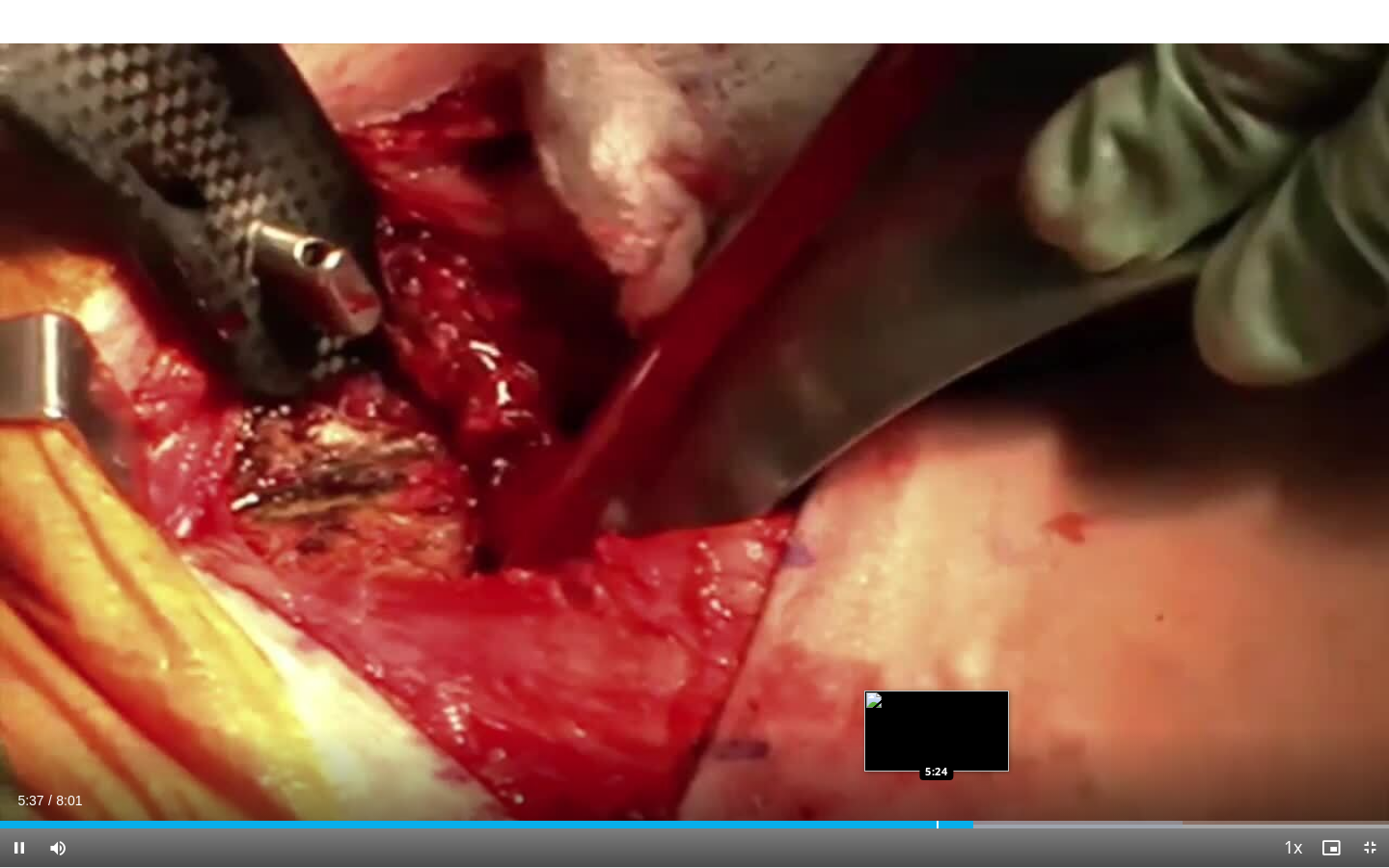 click on "Loaded :  85.16% 5:37 5:24" at bounding box center (694, 819) 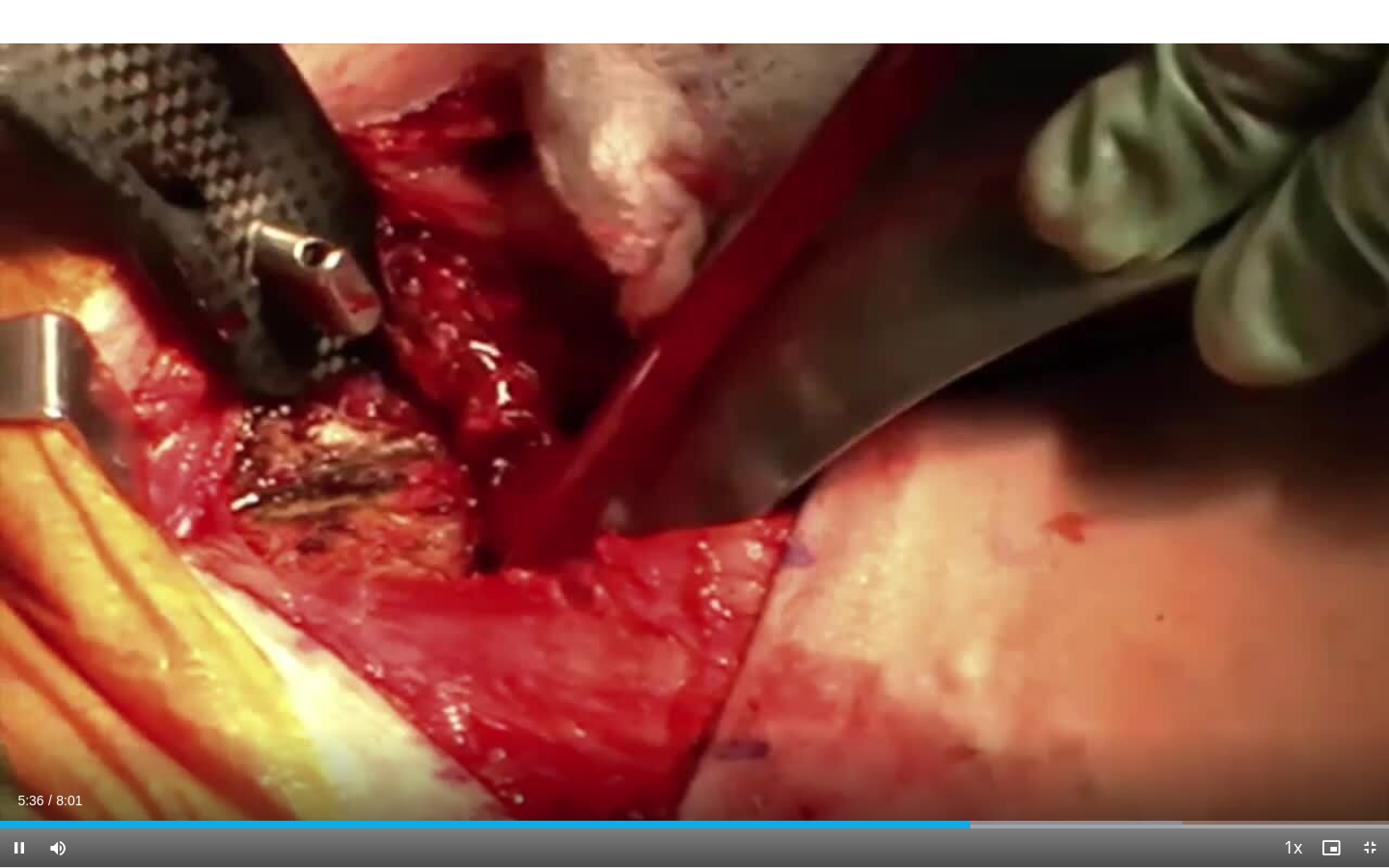 click at bounding box center [19, 848] 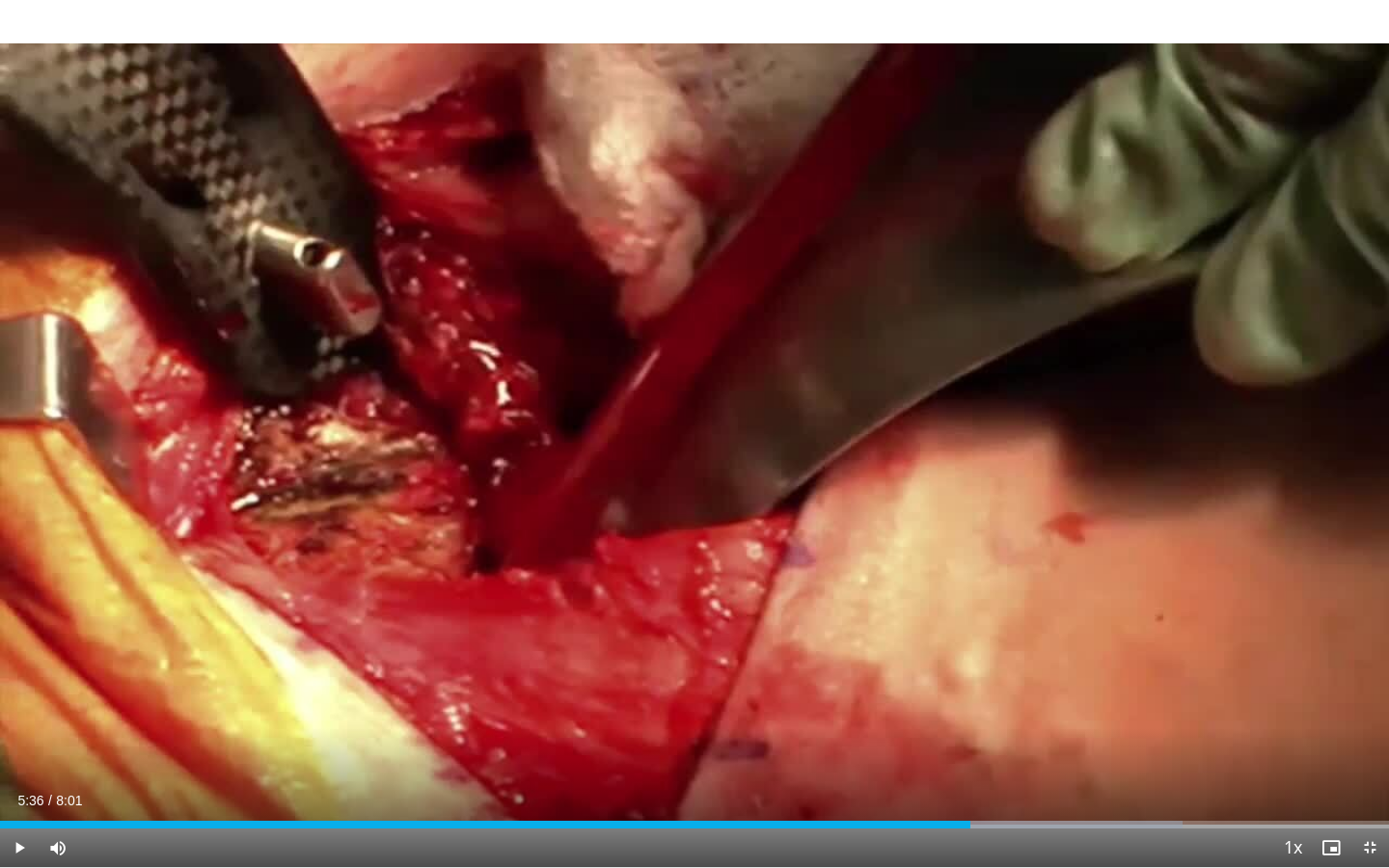 click at bounding box center (19, 848) 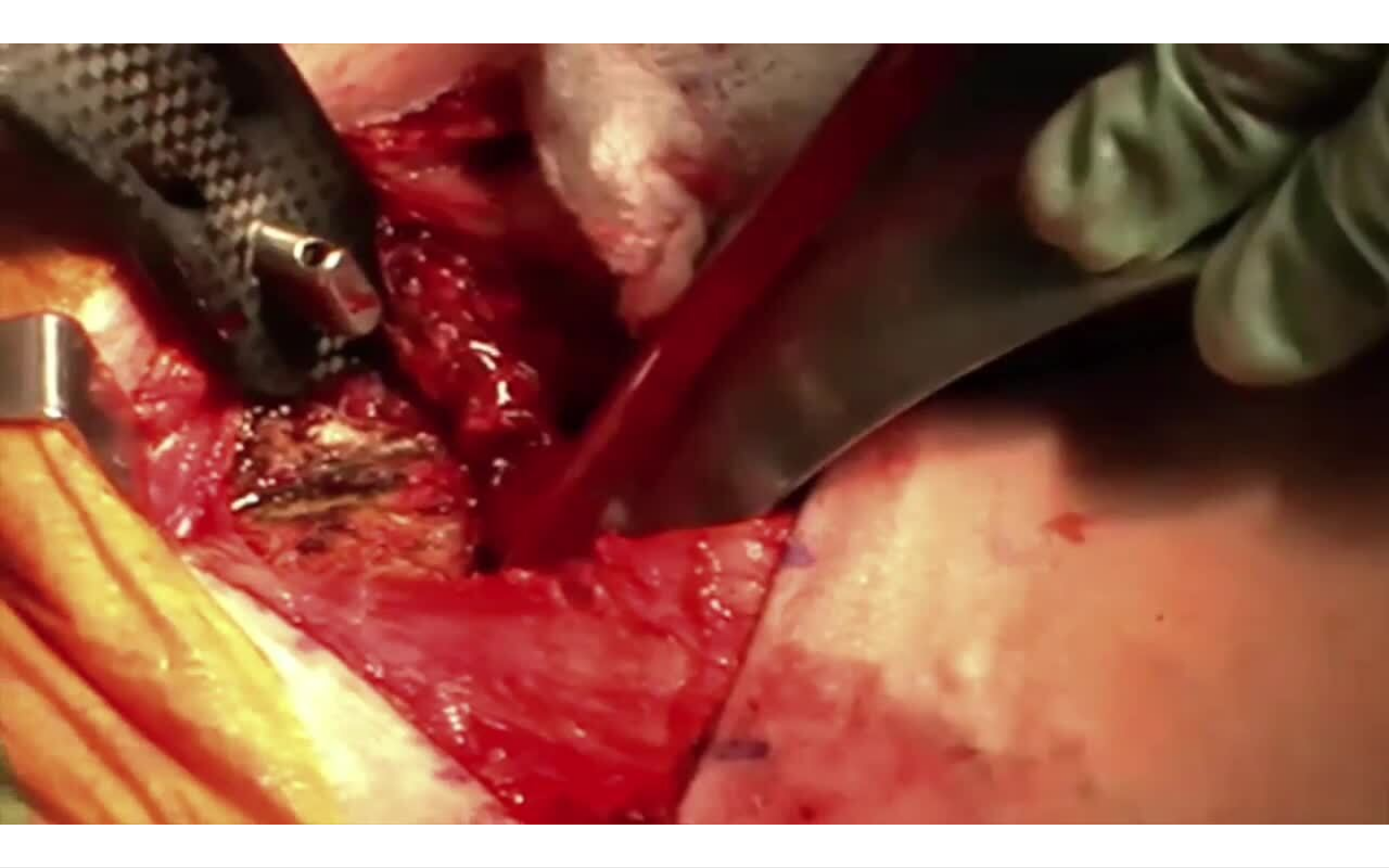 click on "**********" at bounding box center [694, 434] 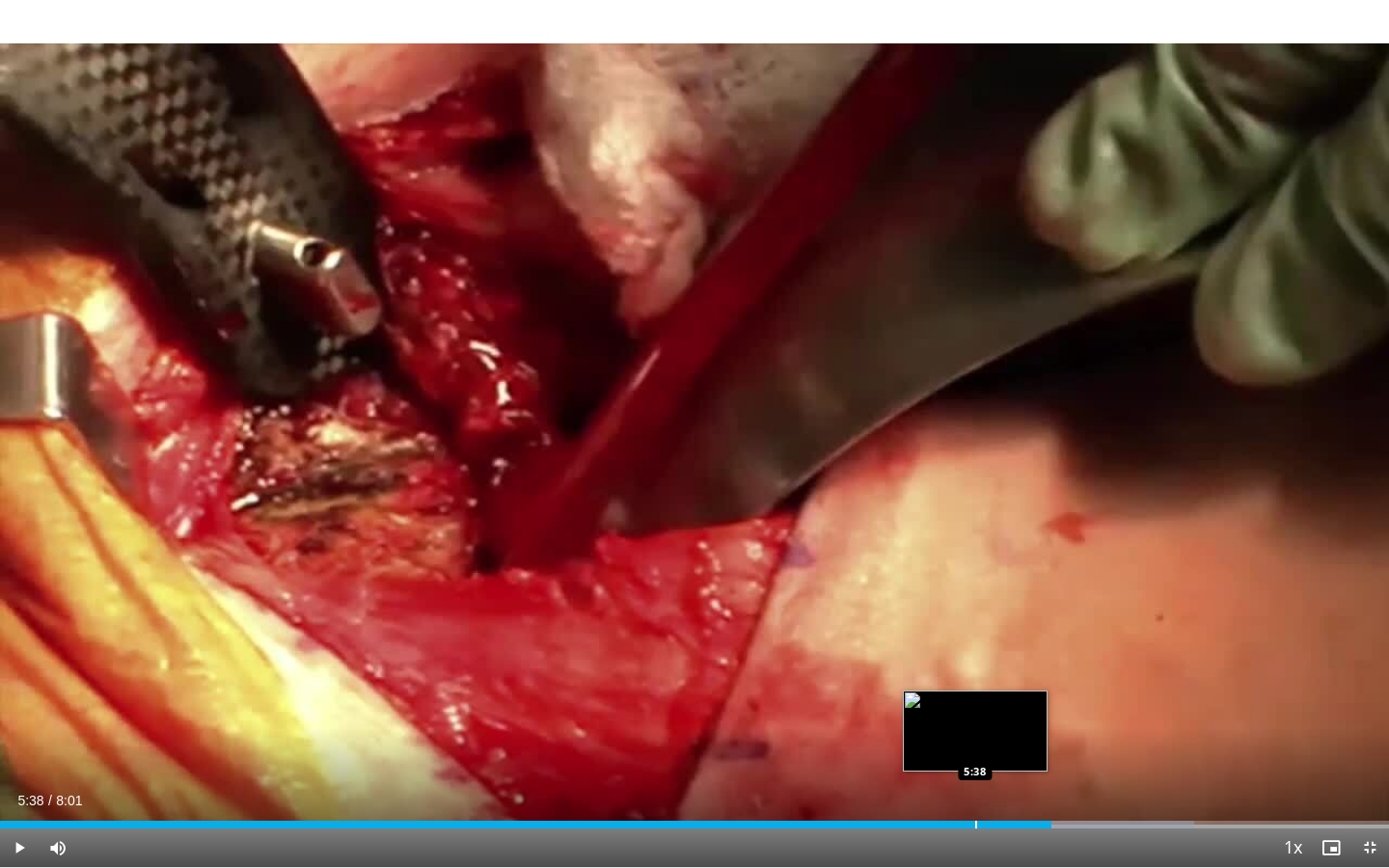 click at bounding box center (976, 825) 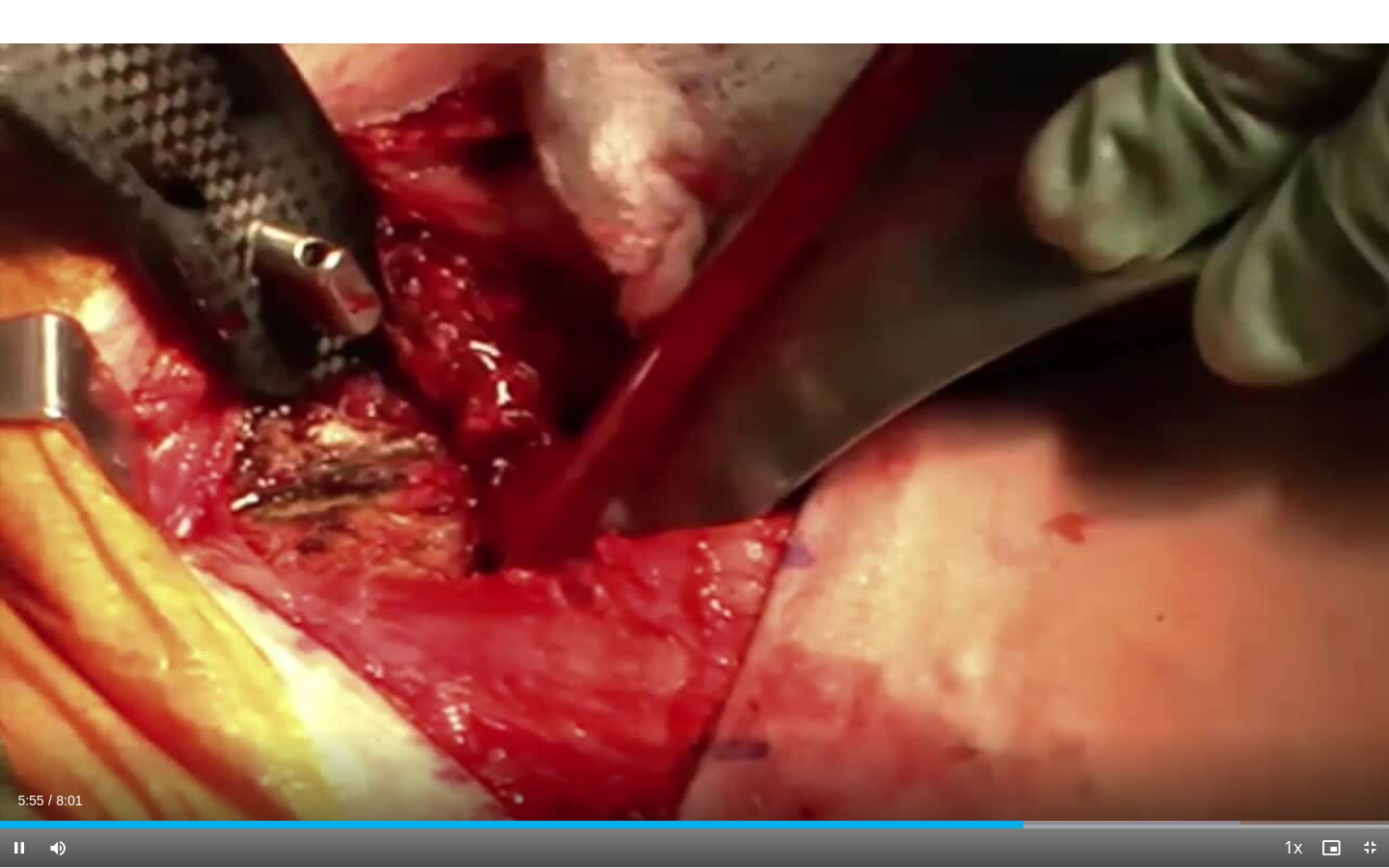 click at bounding box center [19, 848] 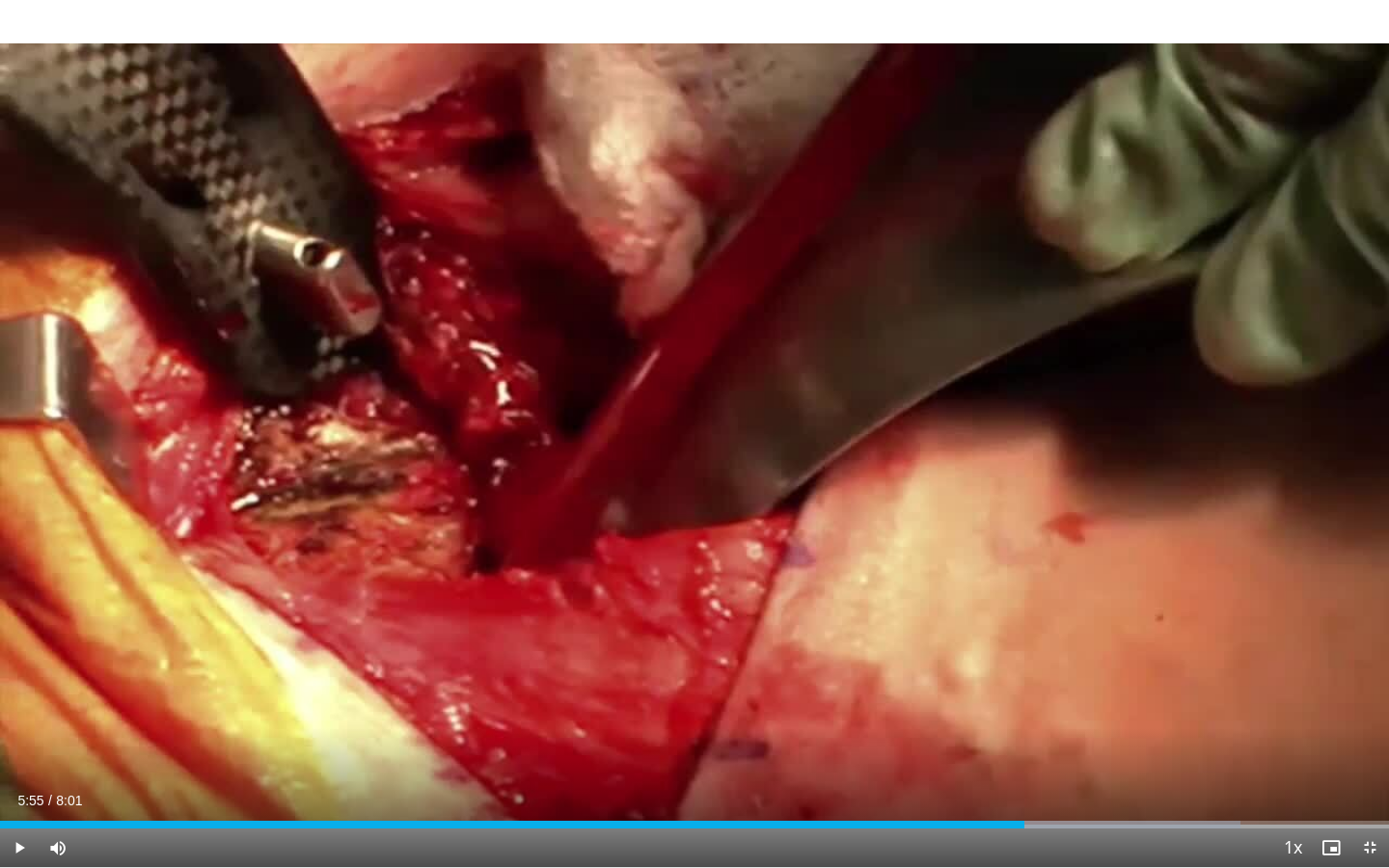click at bounding box center [19, 848] 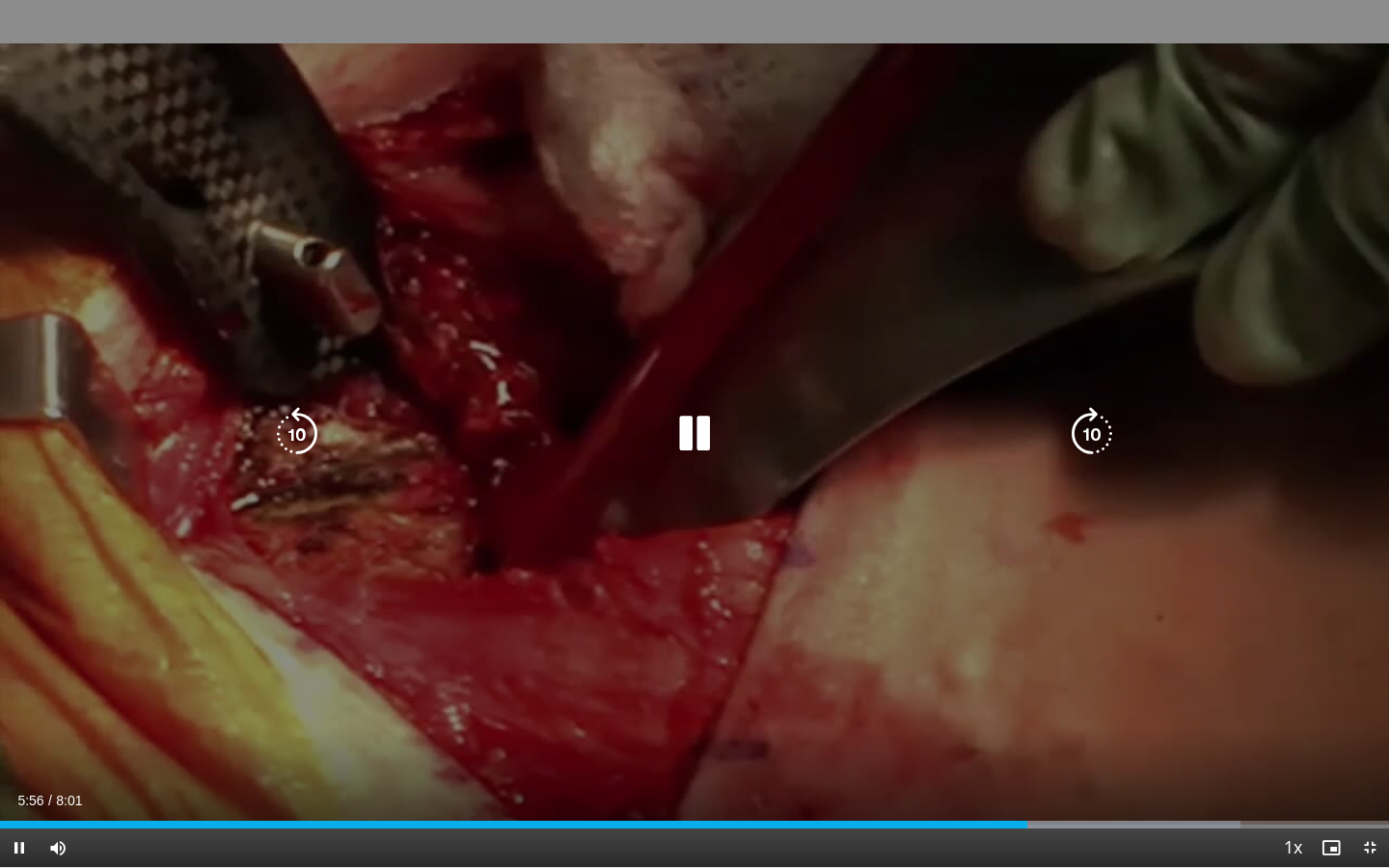click at bounding box center (19, 848) 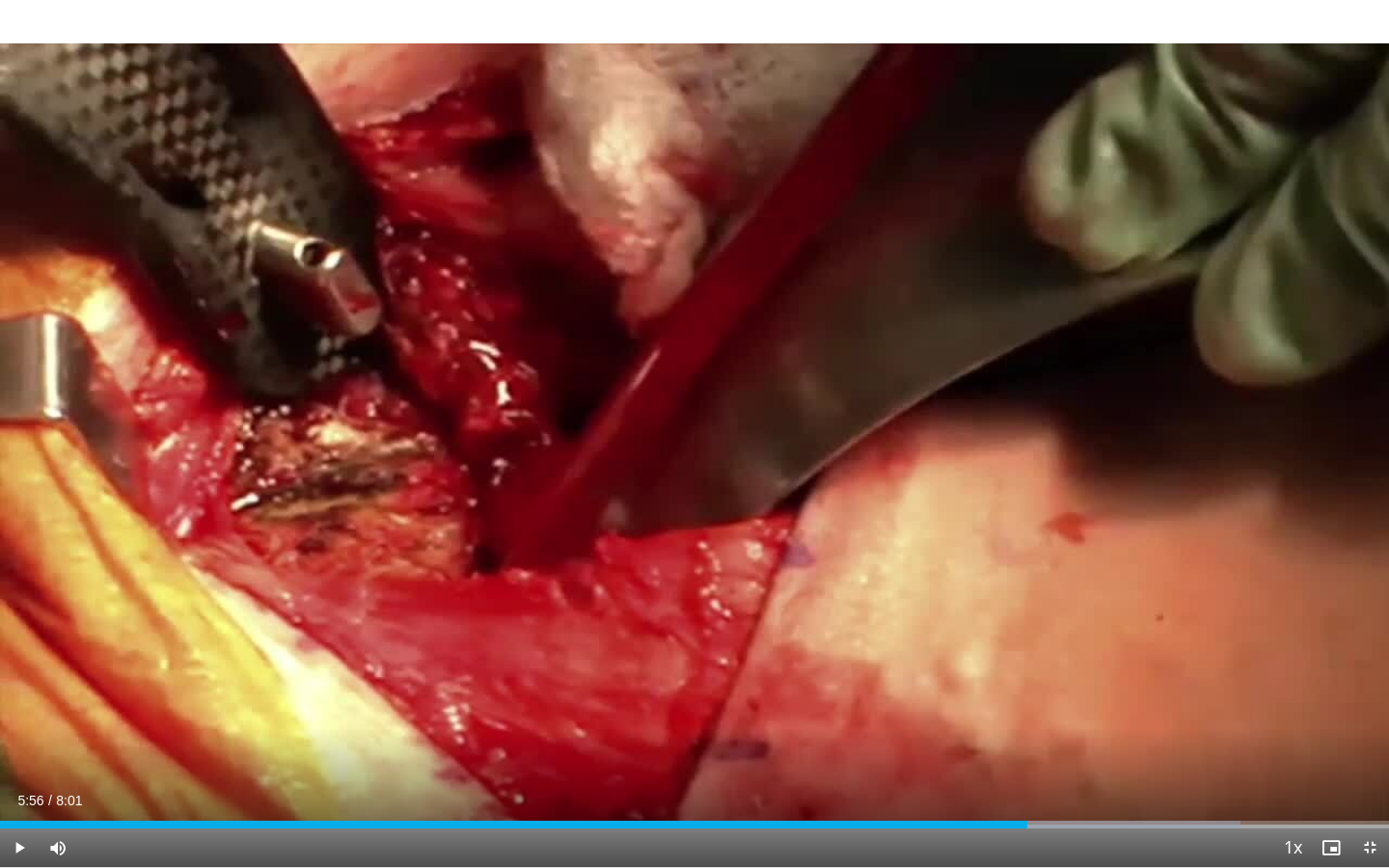 click at bounding box center (19, 848) 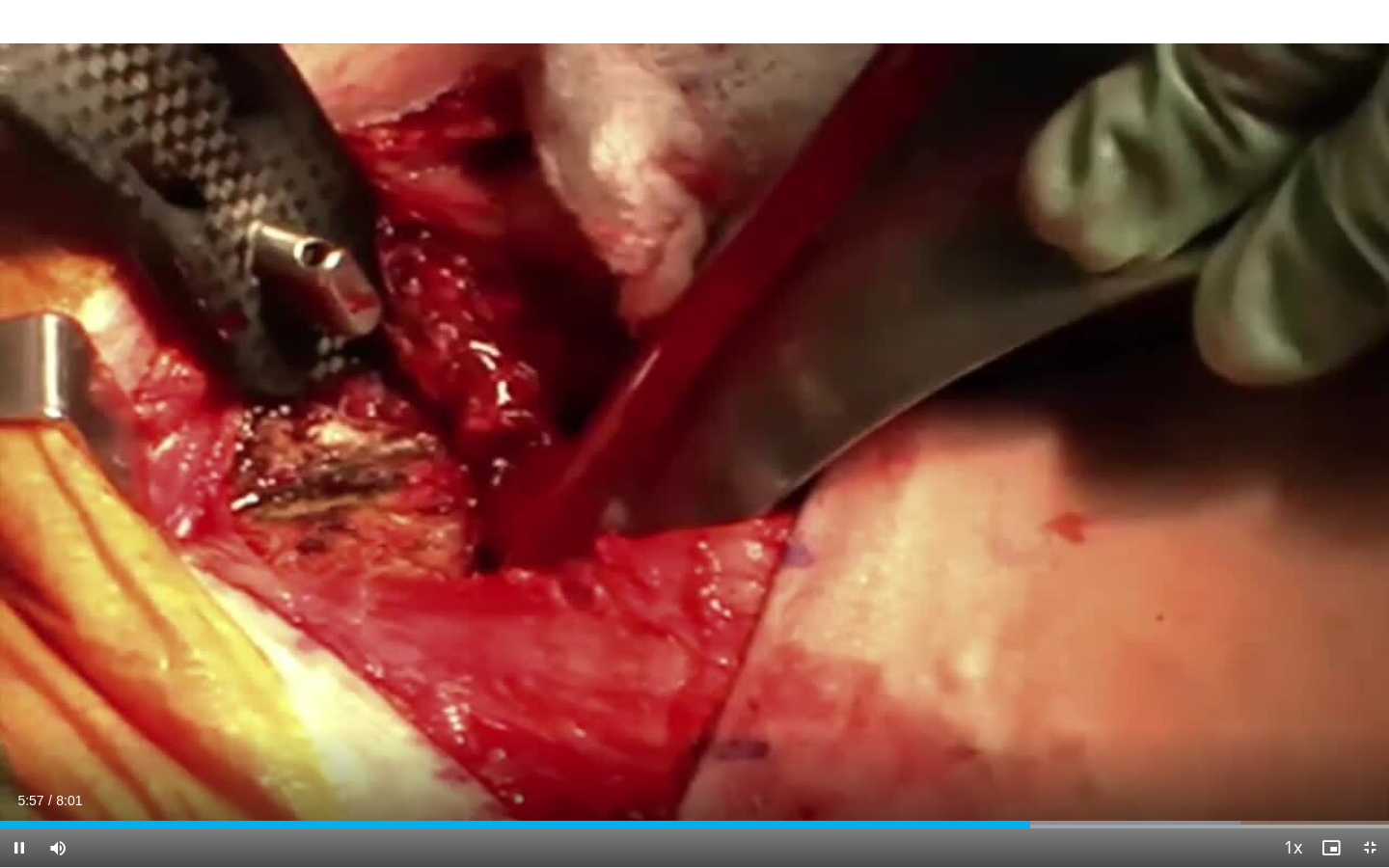 click at bounding box center [19, 848] 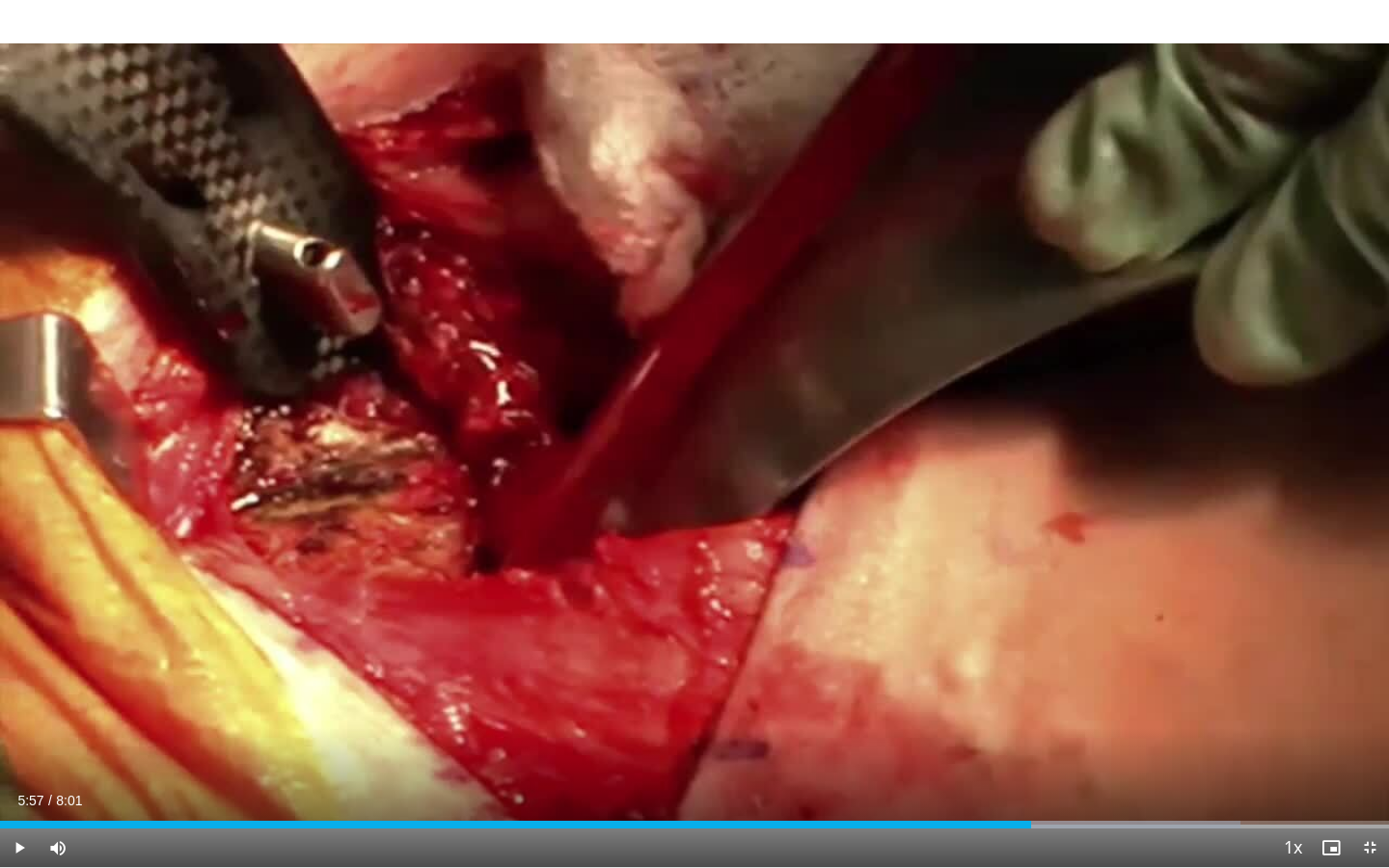 click at bounding box center [19, 848] 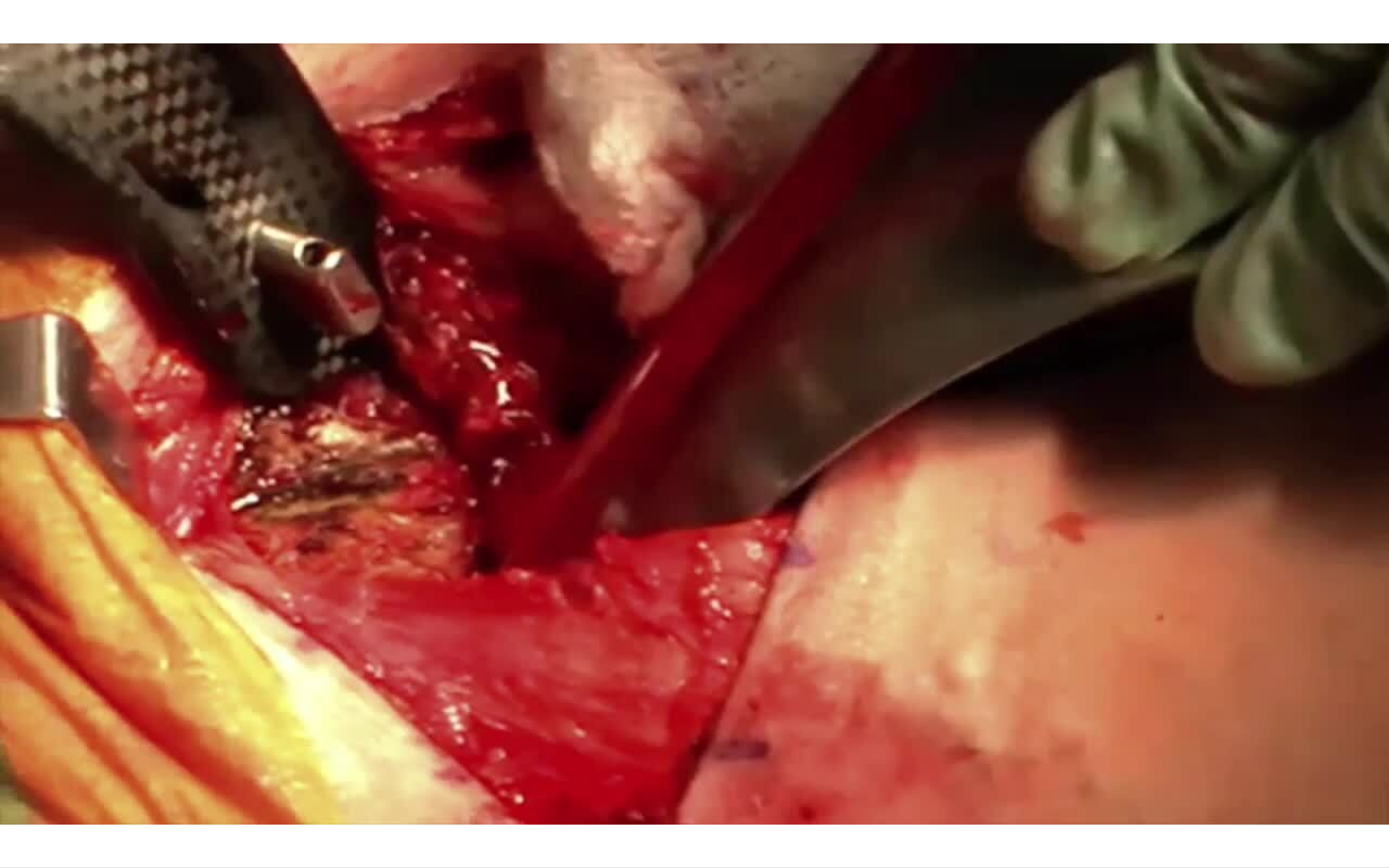 click on "10 seconds
Tap to unmute" at bounding box center [694, 433] 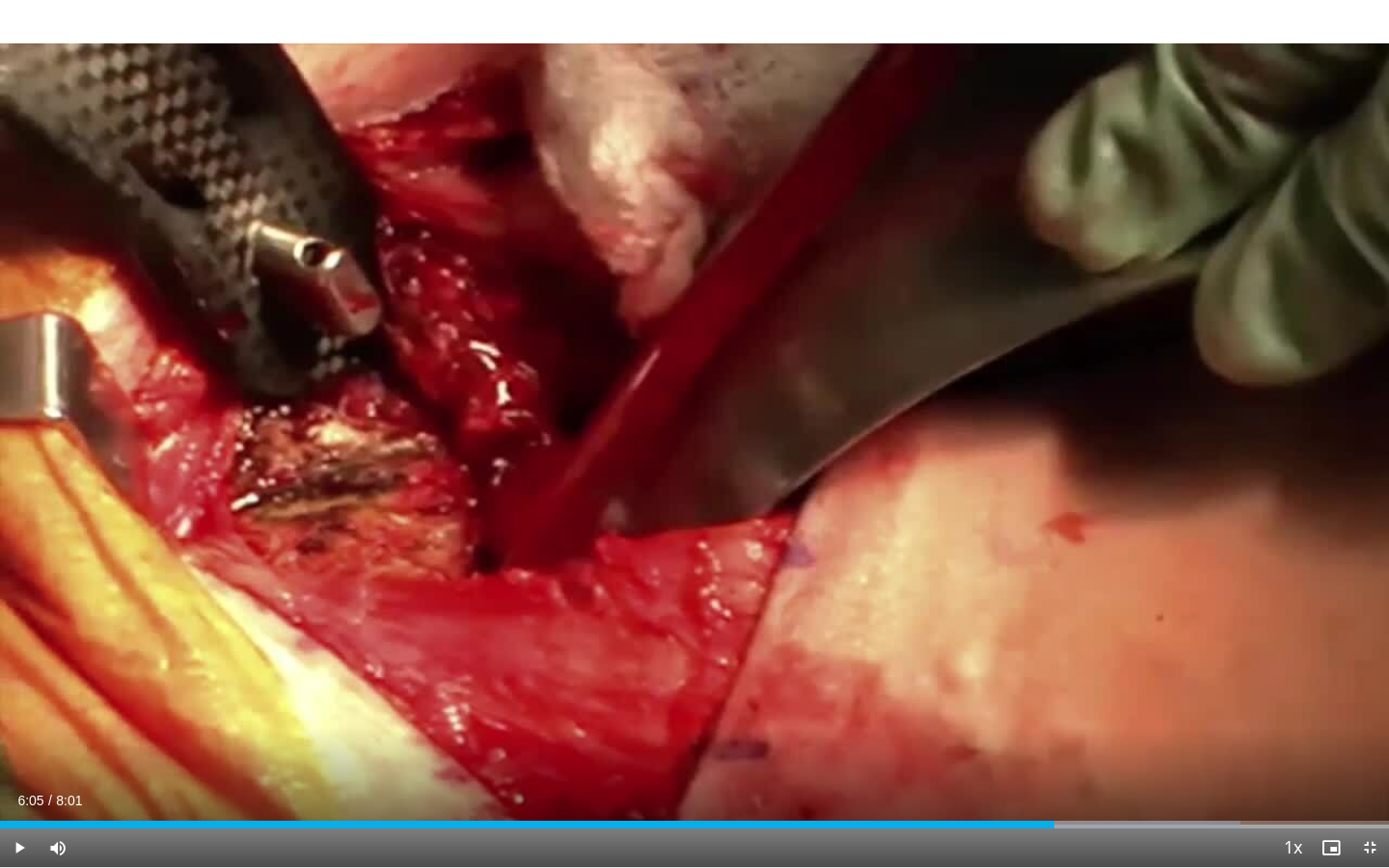 click at bounding box center [19, 848] 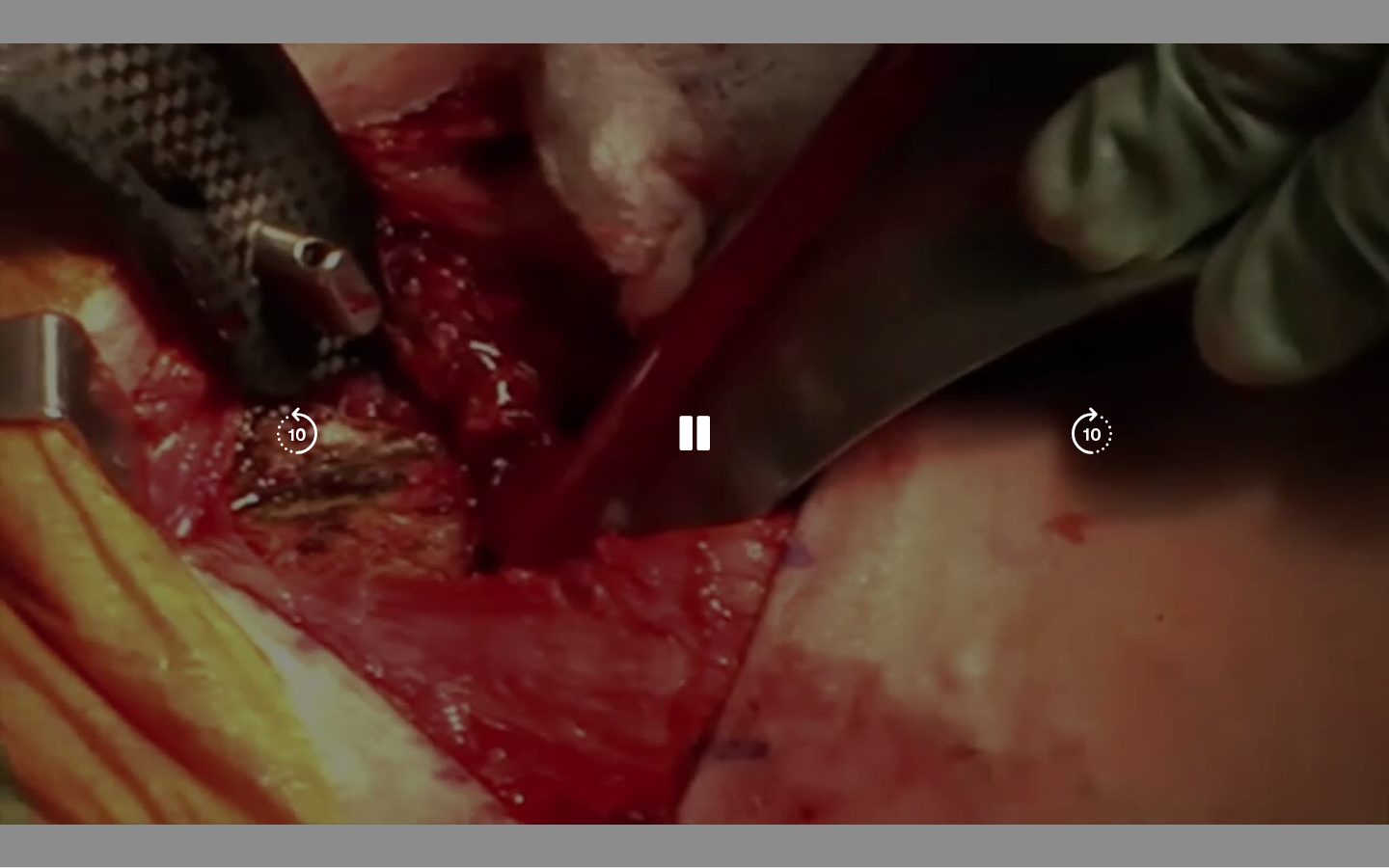 click on "**********" at bounding box center [694, 434] 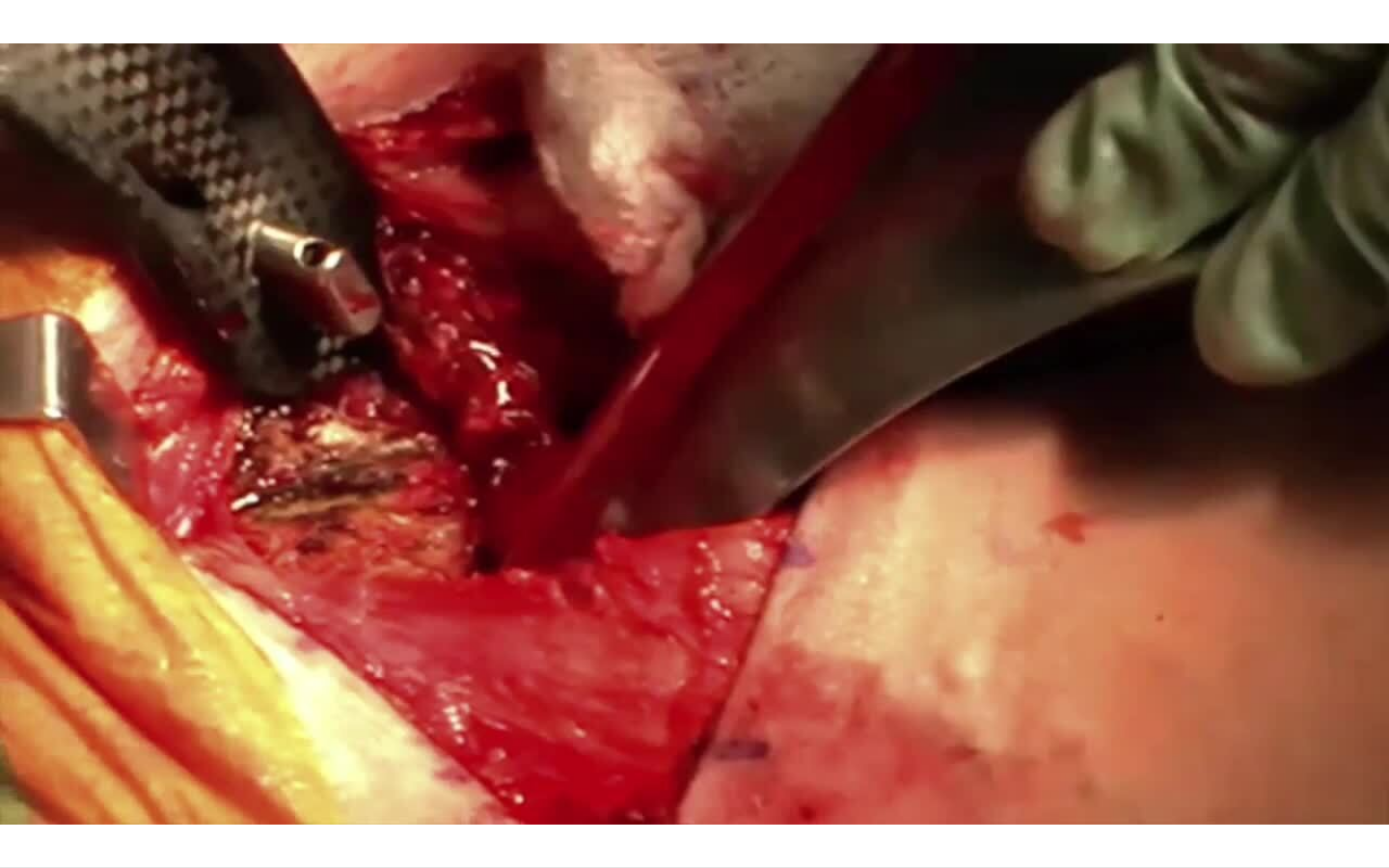 click on "**********" at bounding box center (694, 434) 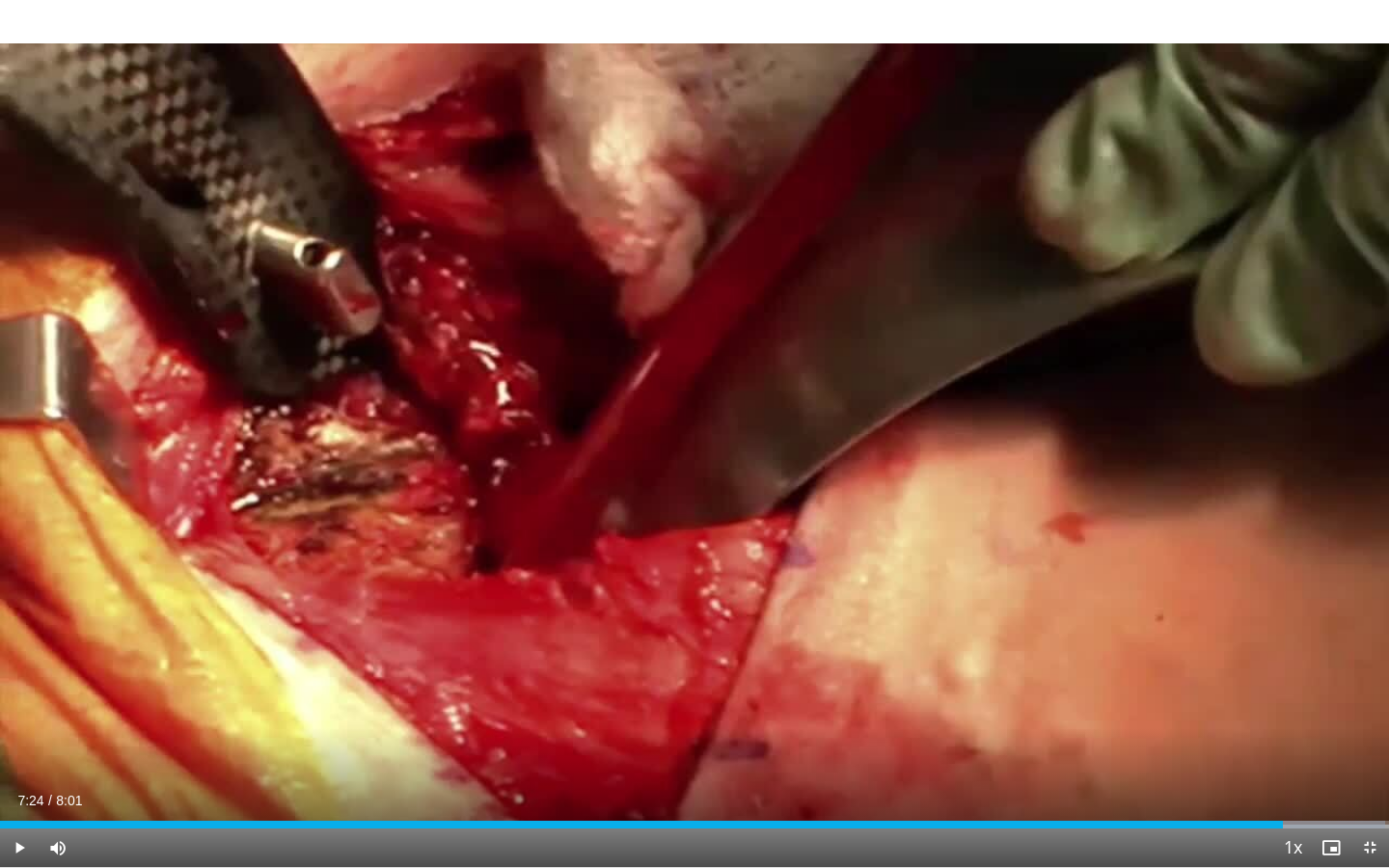 click on "Current Time  7:24 / Duration  8:01" at bounding box center [694, 800] 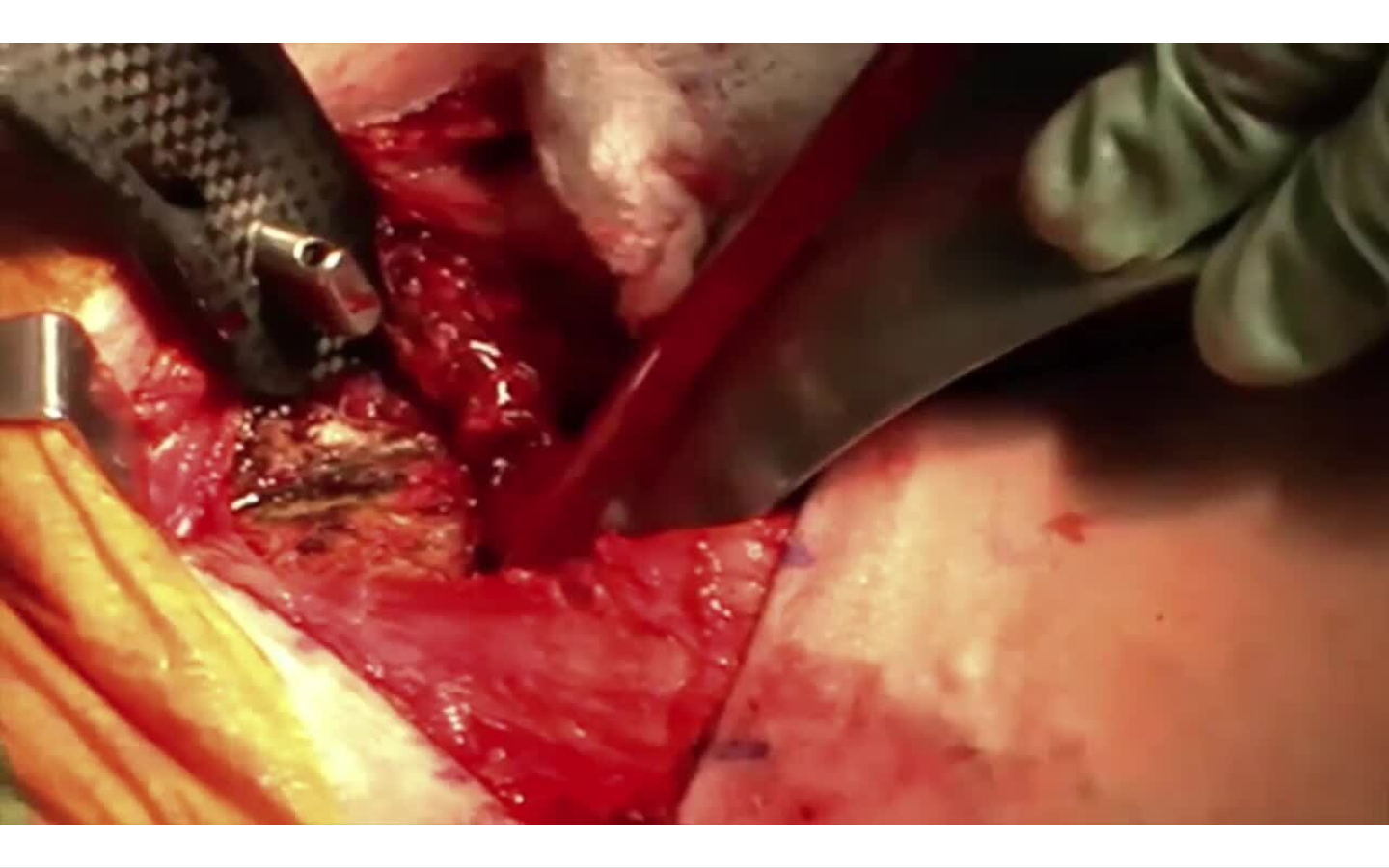 click on "10 seconds
Tap to unmute" at bounding box center (694, 433) 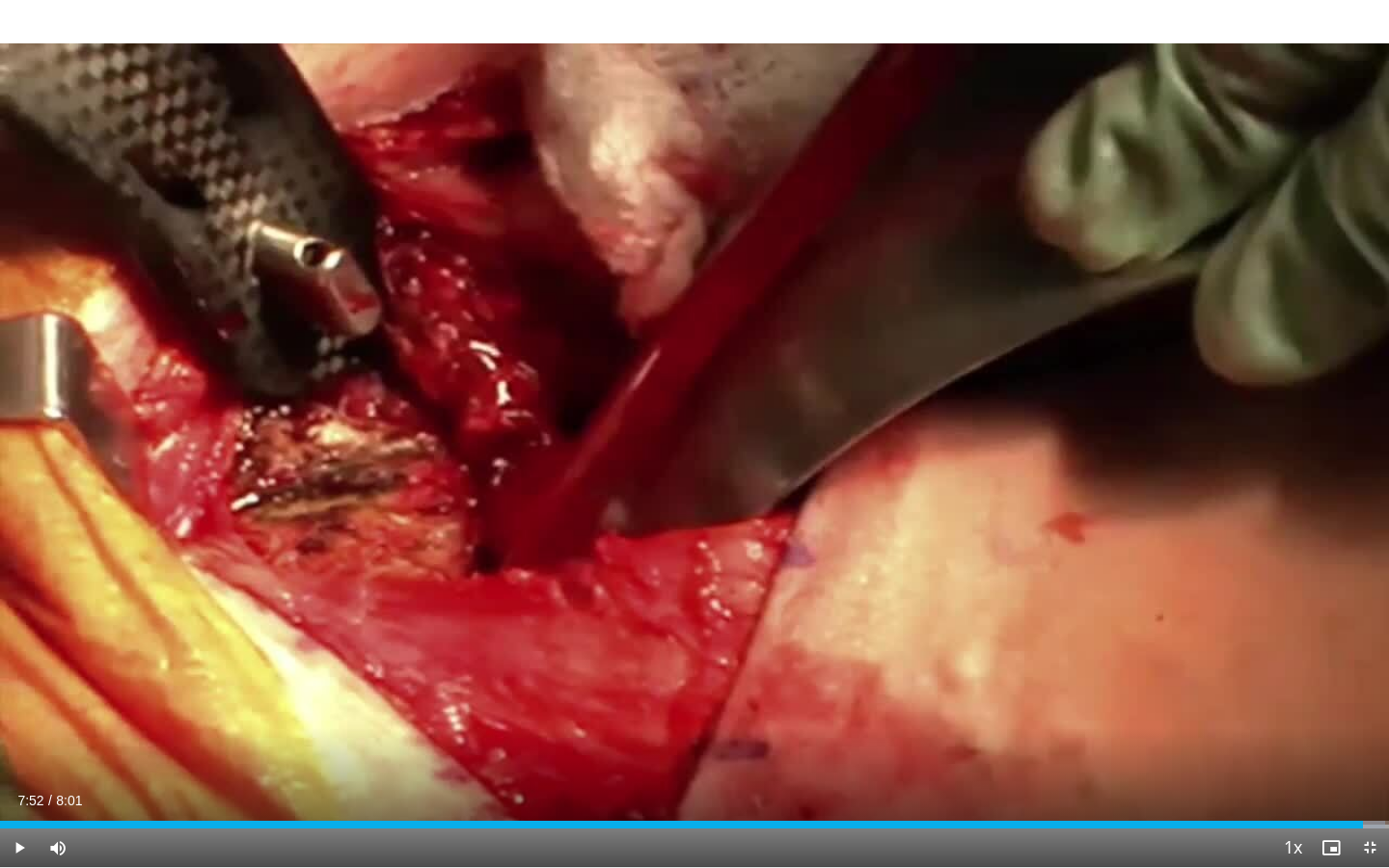 click at bounding box center (1370, 848) 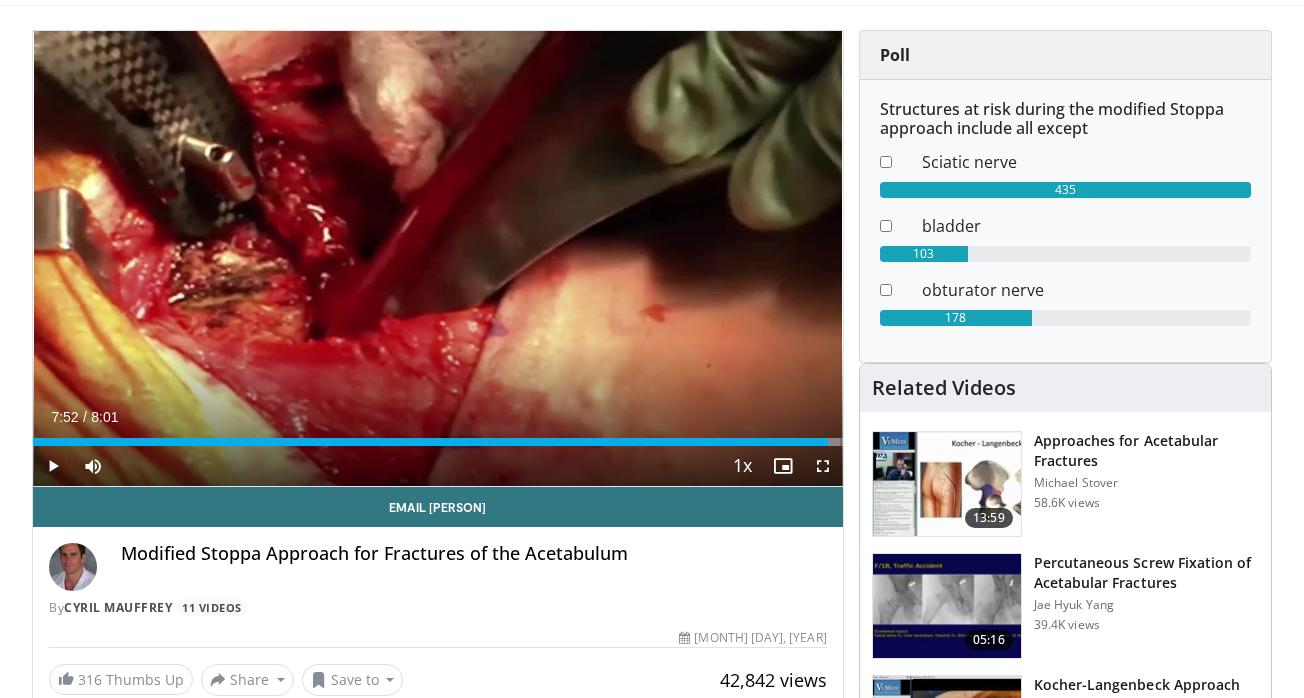 click at bounding box center (947, 484) 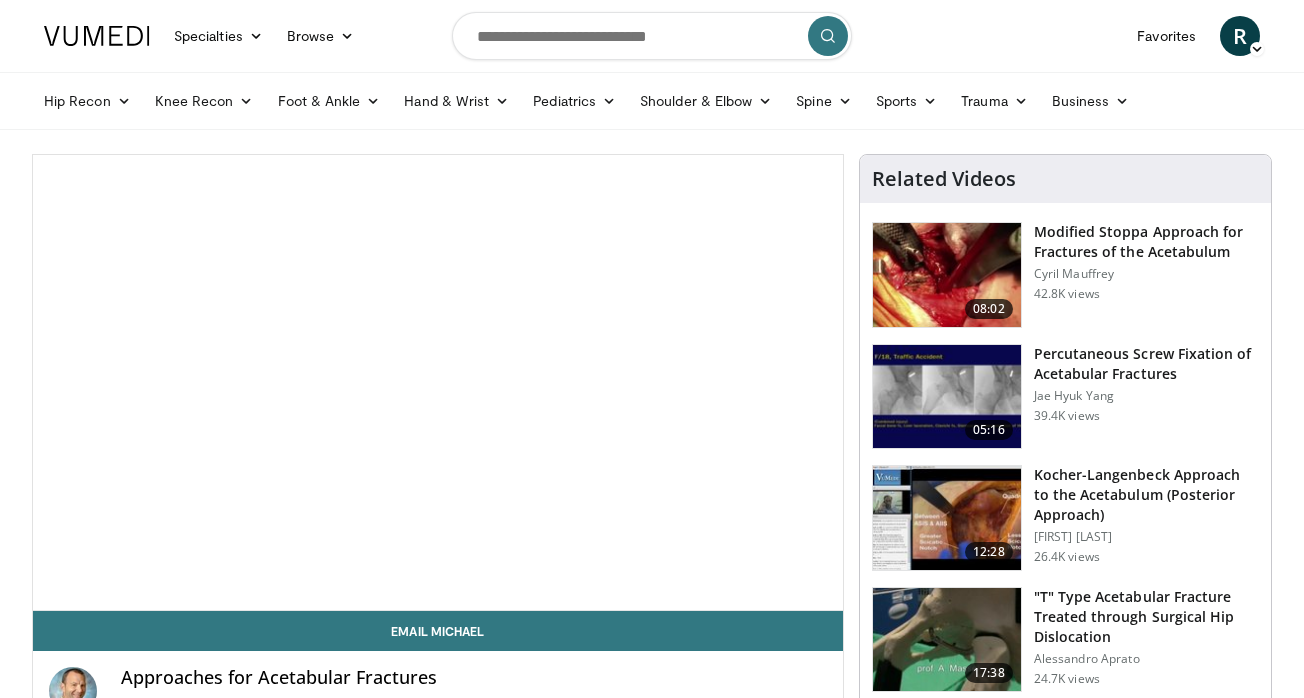 scroll, scrollTop: 0, scrollLeft: 0, axis: both 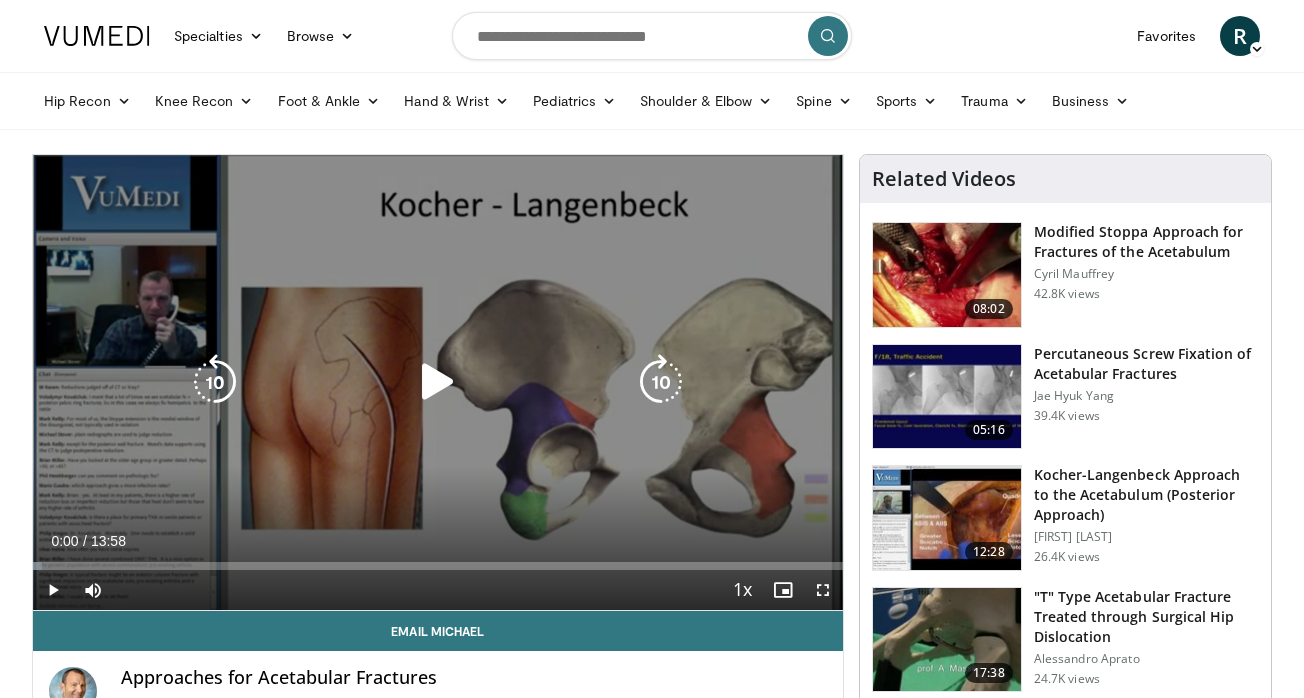 click at bounding box center [438, 382] 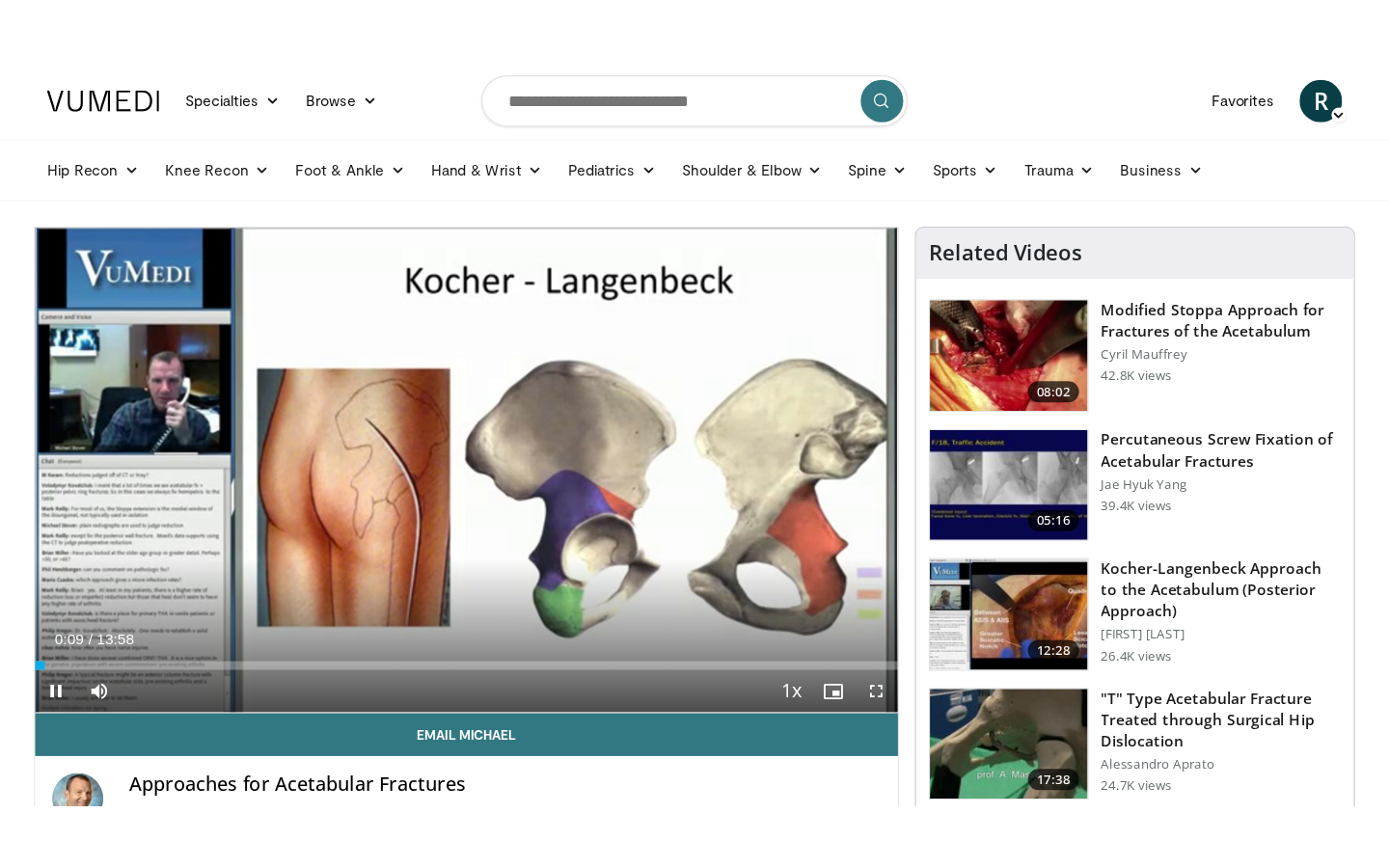 scroll, scrollTop: 0, scrollLeft: 0, axis: both 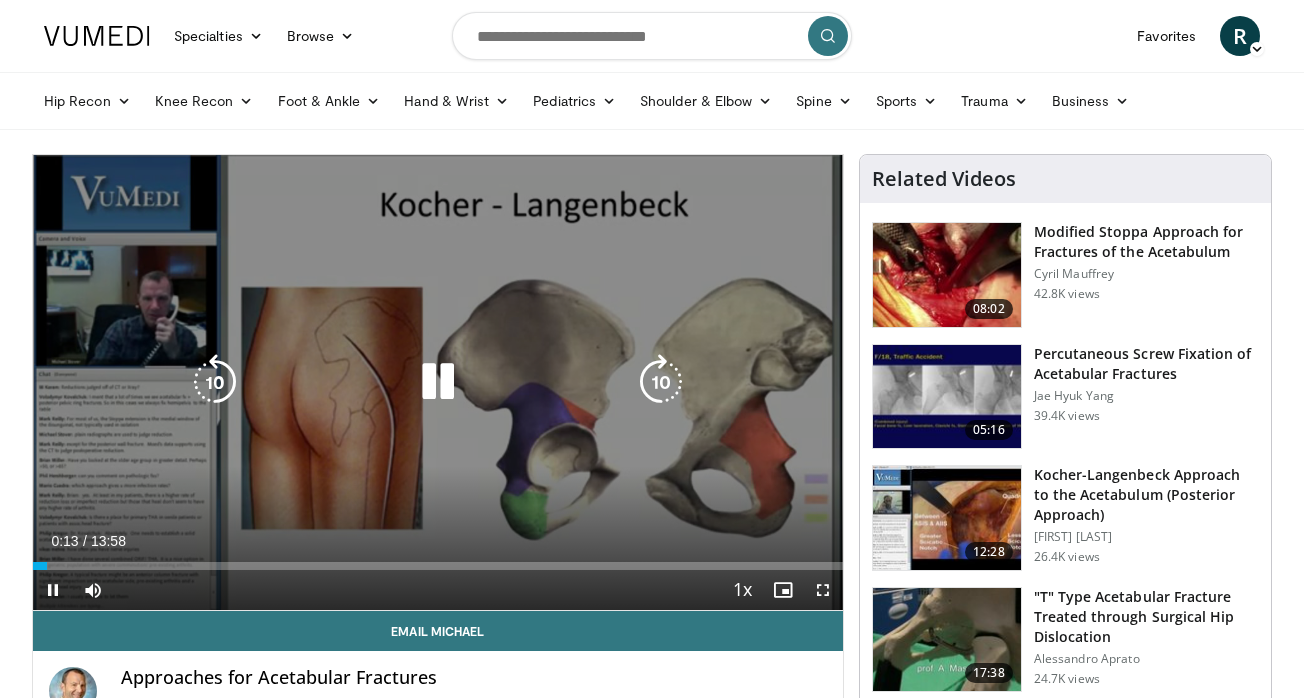 click on "10 seconds
Tap to unmute" at bounding box center (438, 382) 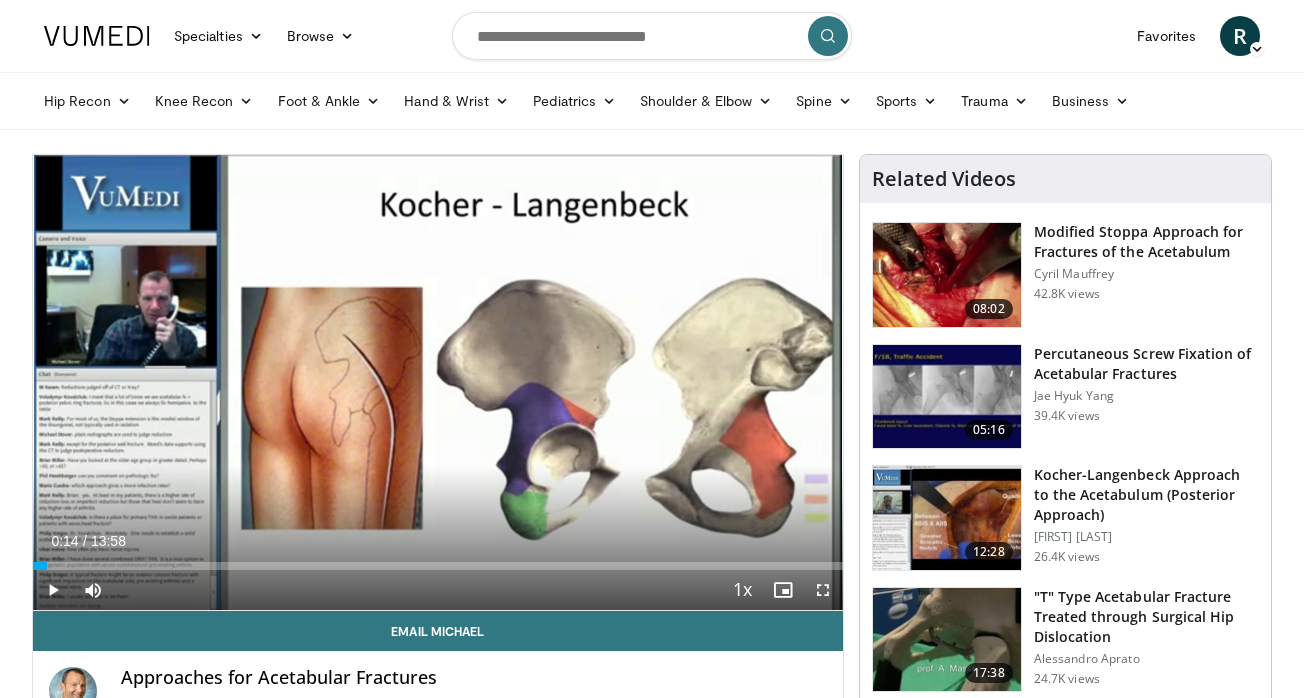 click at bounding box center [823, 590] 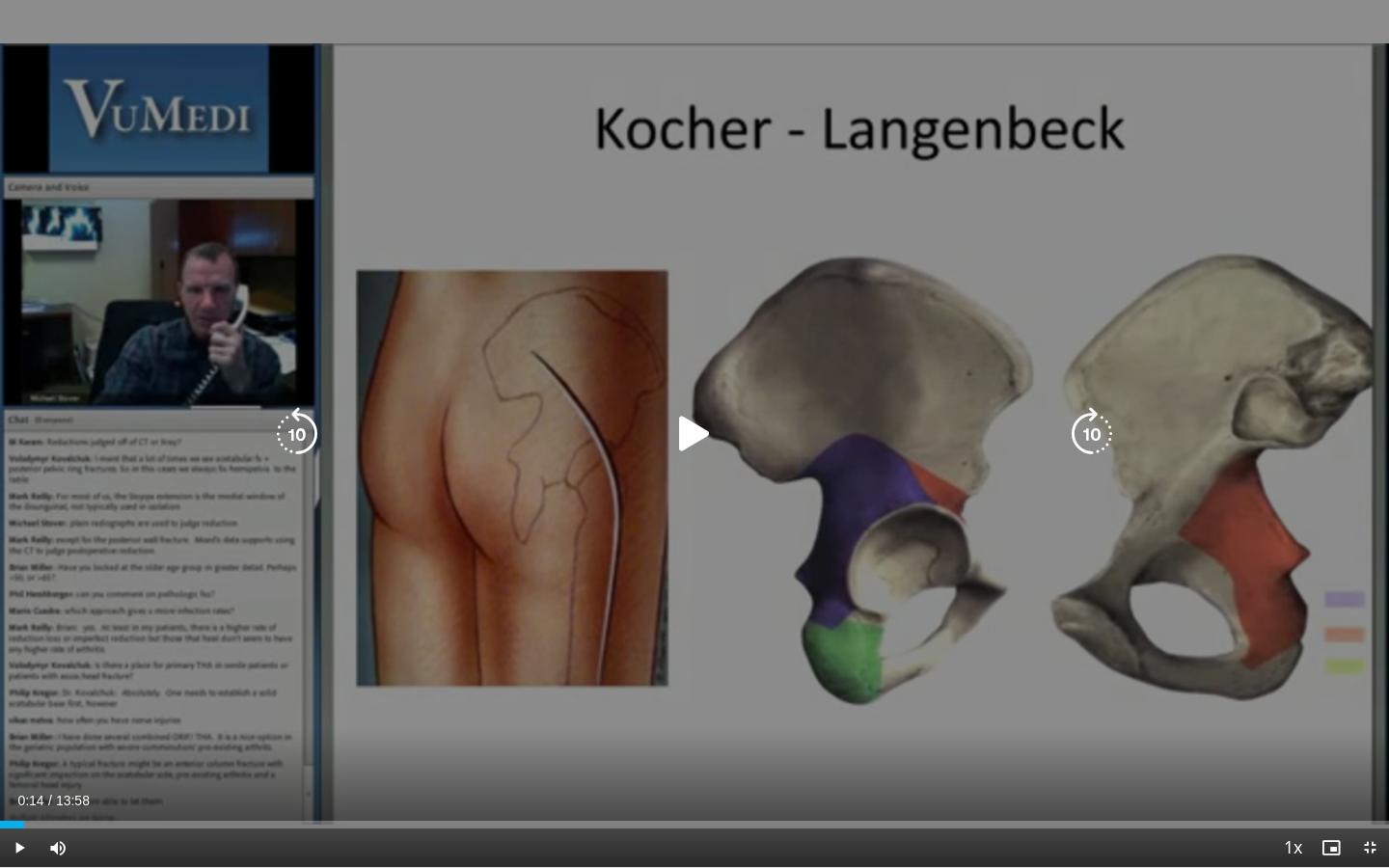 click on "10 seconds
Tap to unmute" at bounding box center [694, 433] 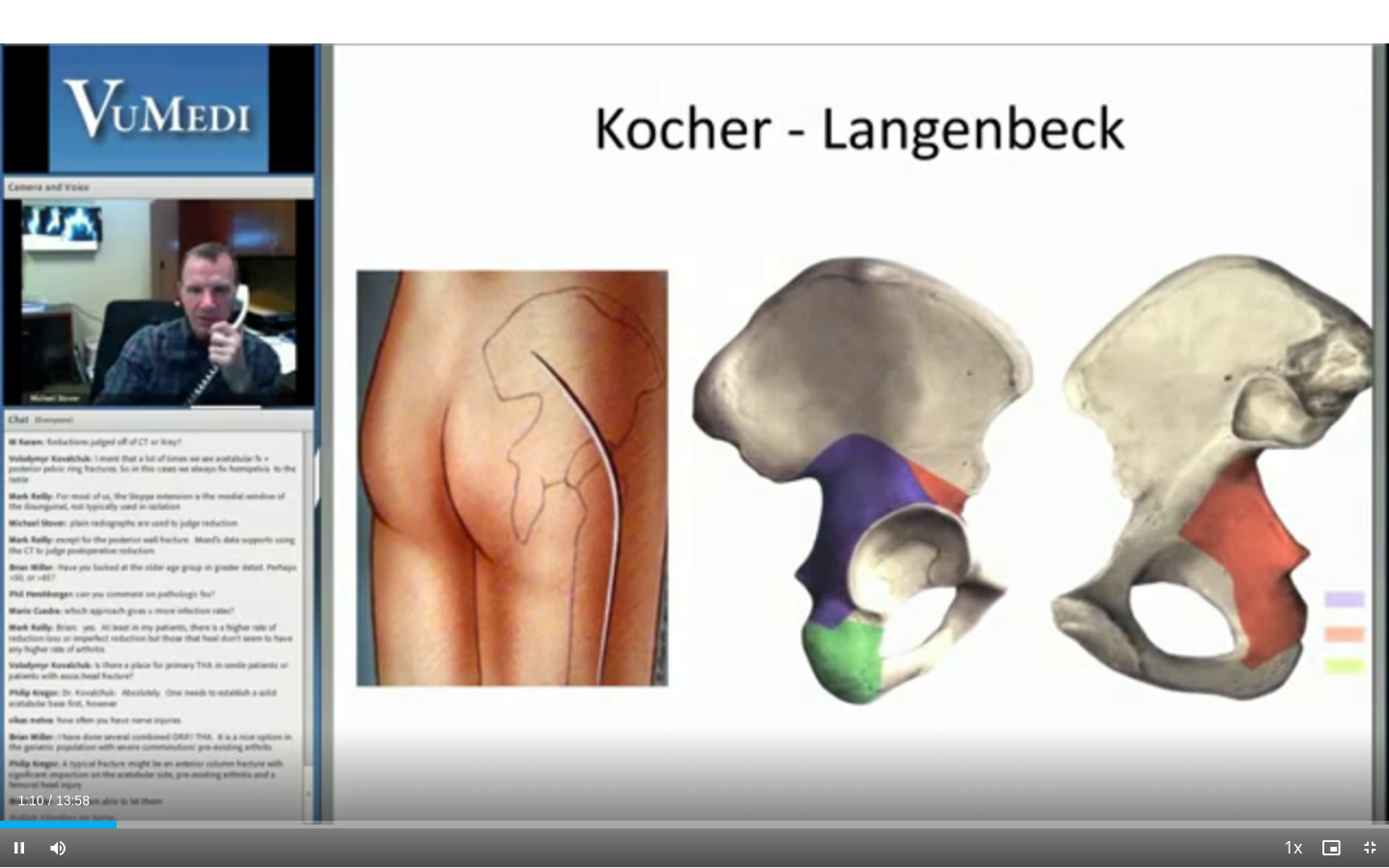 click at bounding box center (19, 848) 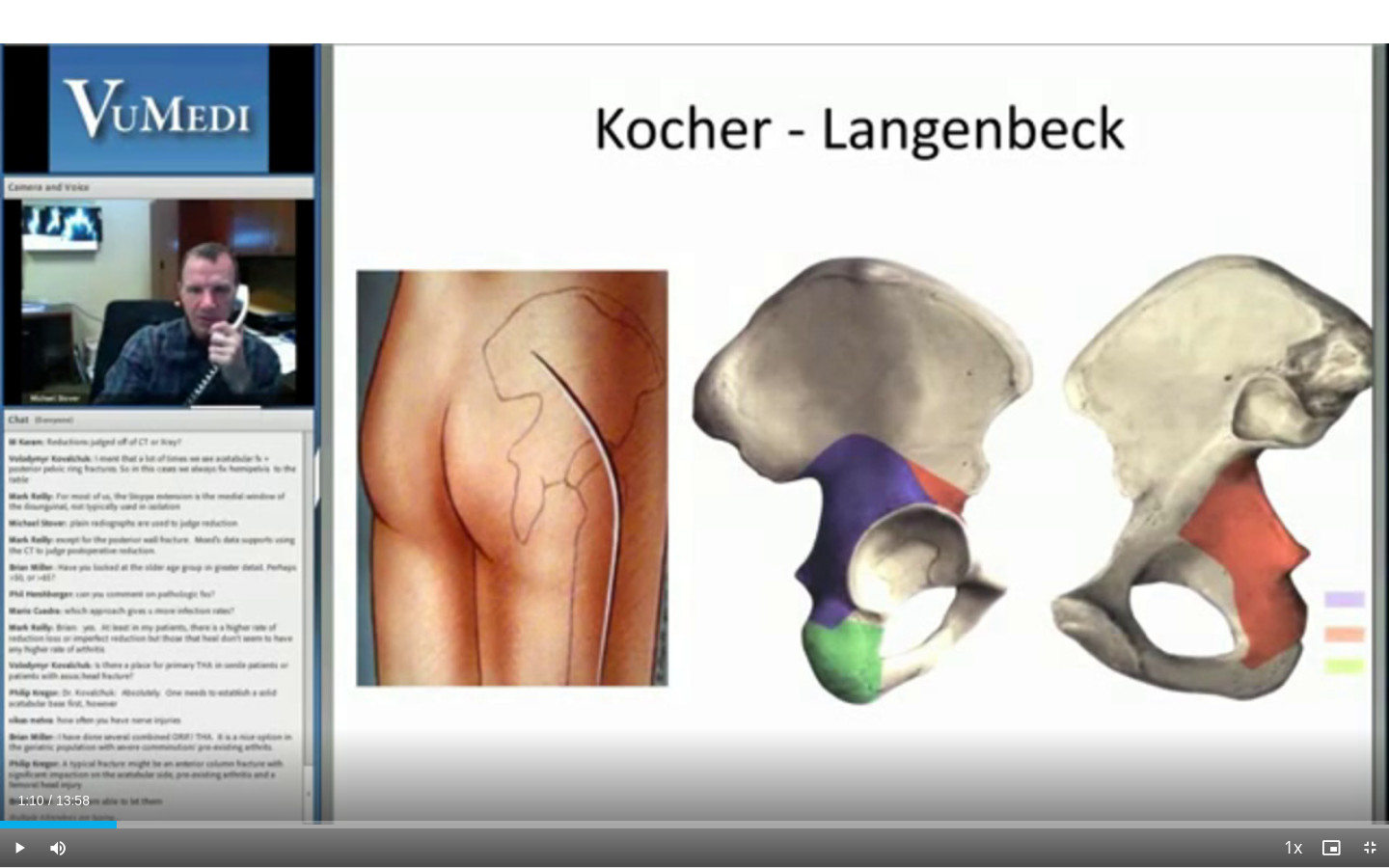 click at bounding box center (19, 848) 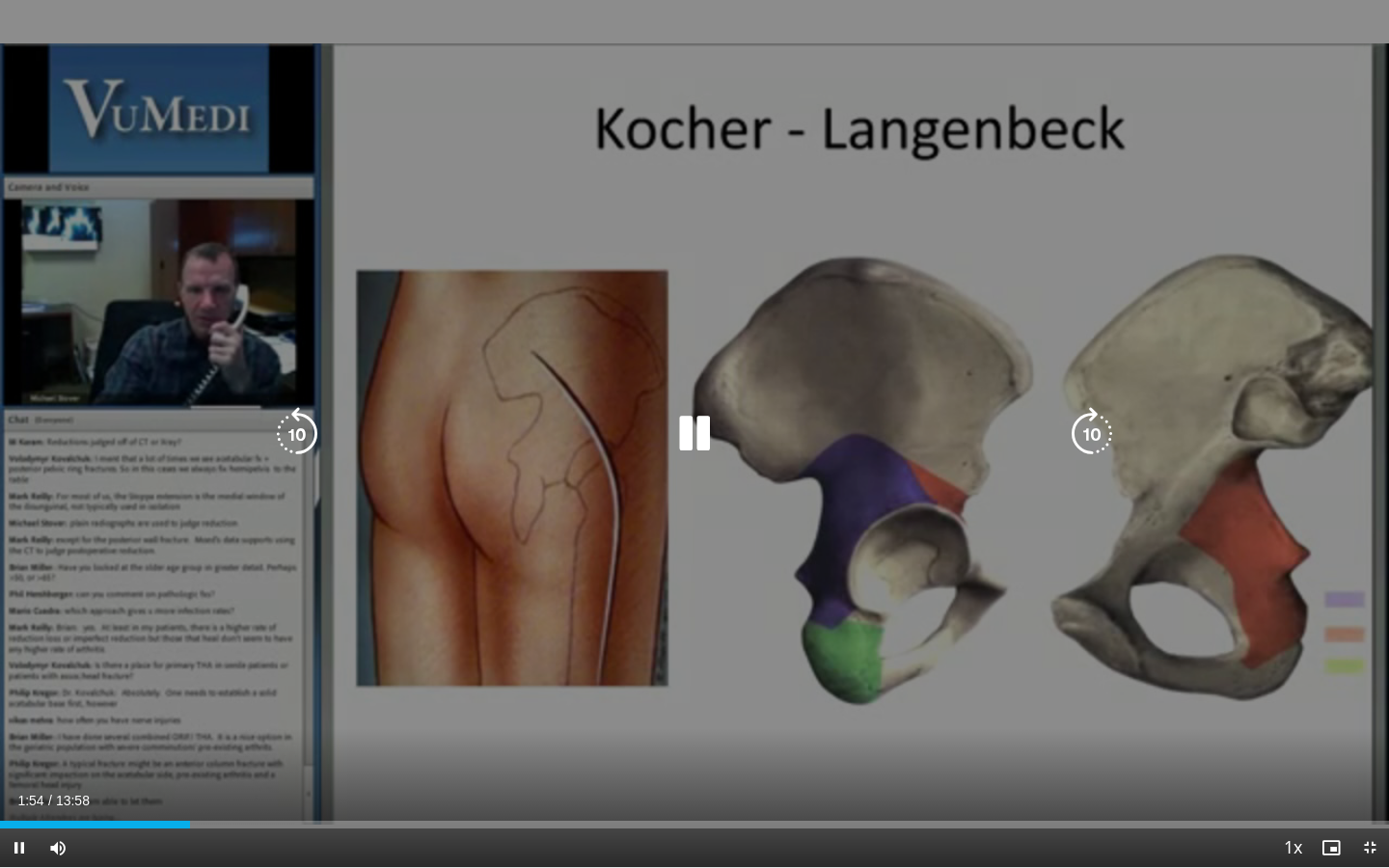 click at bounding box center (19, 848) 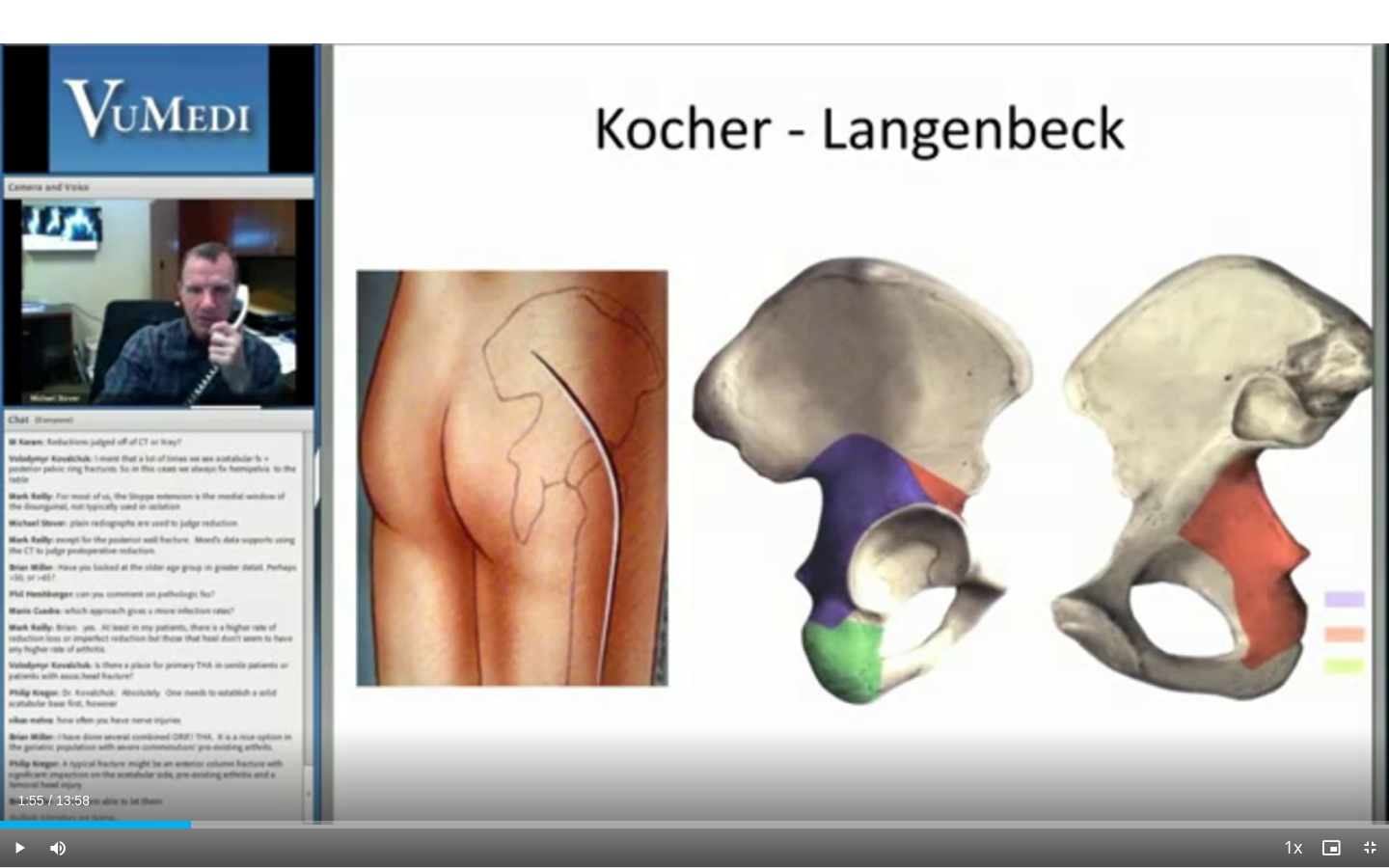 click at bounding box center (19, 848) 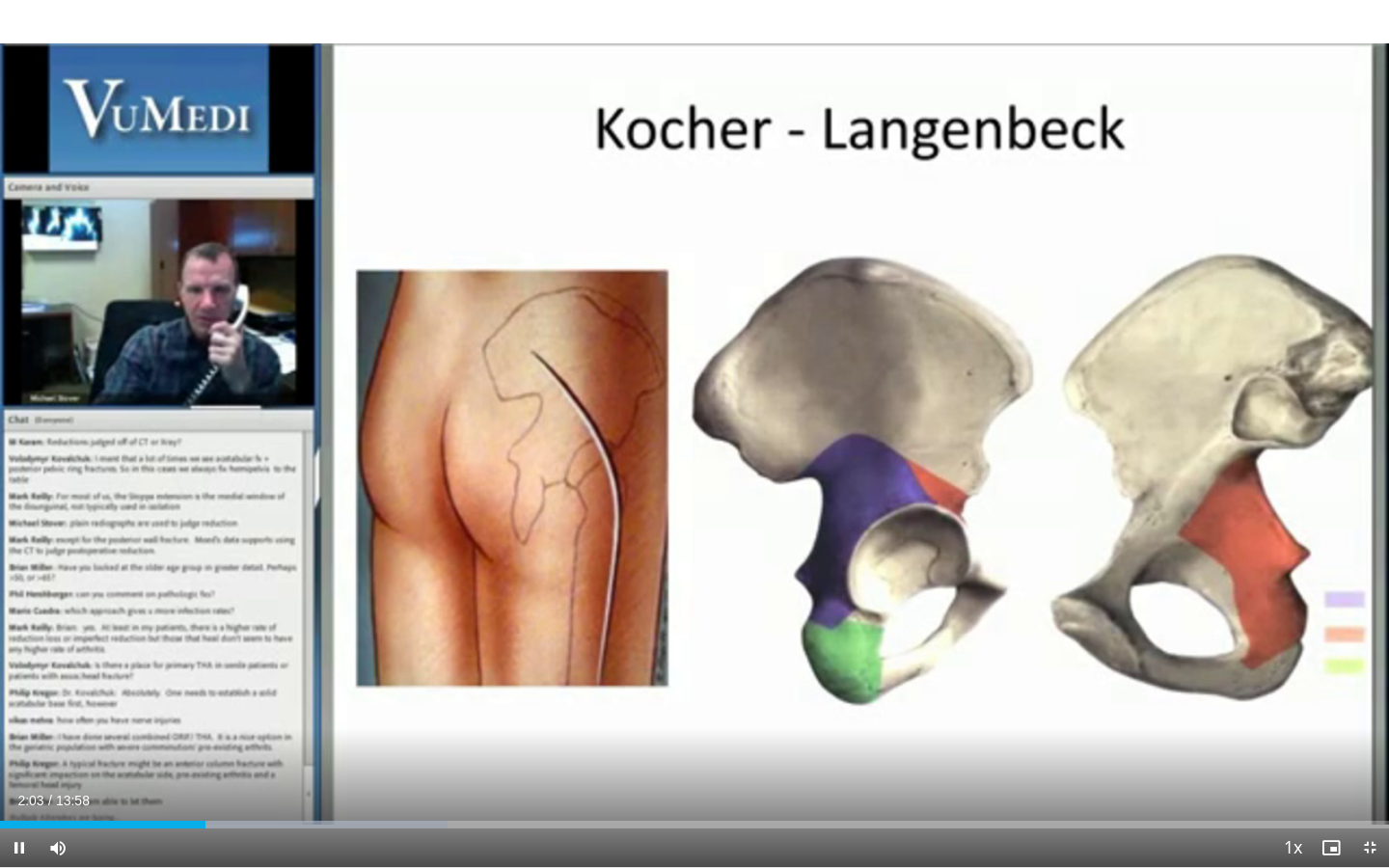 click at bounding box center (19, 848) 